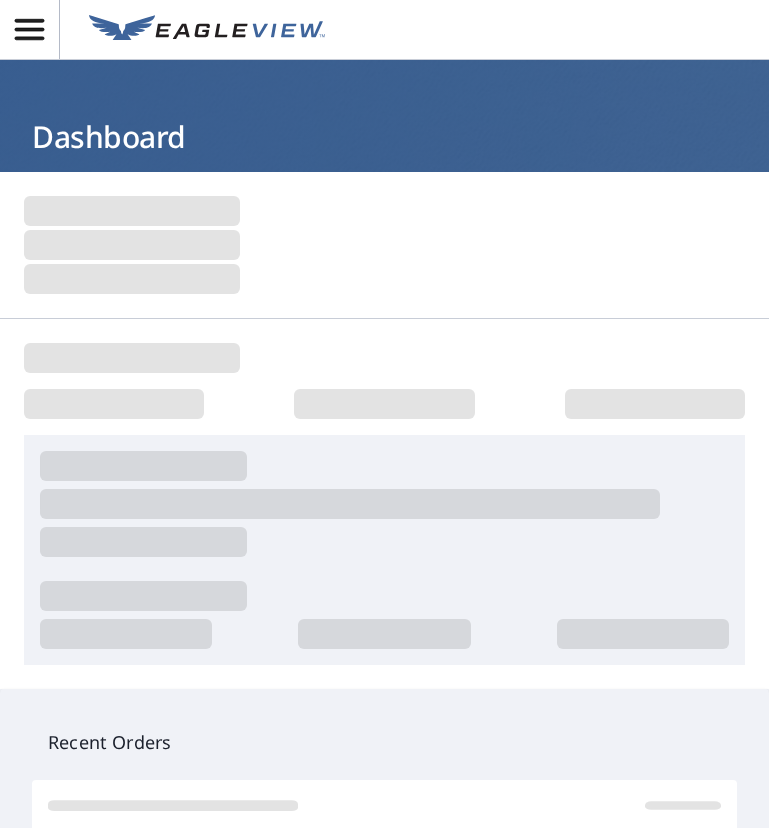 scroll, scrollTop: 0, scrollLeft: 0, axis: both 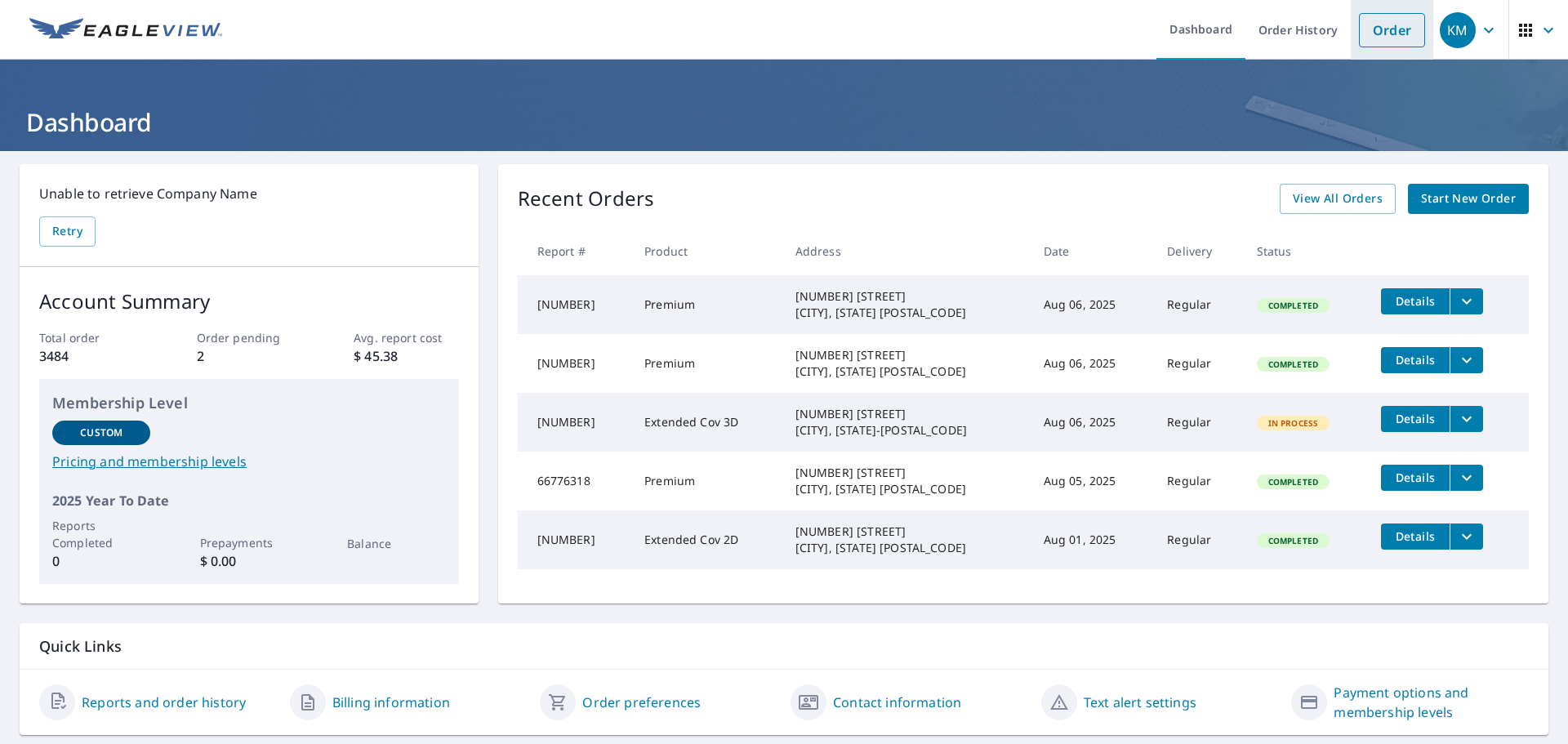 click on "Order" at bounding box center [1392, 30] 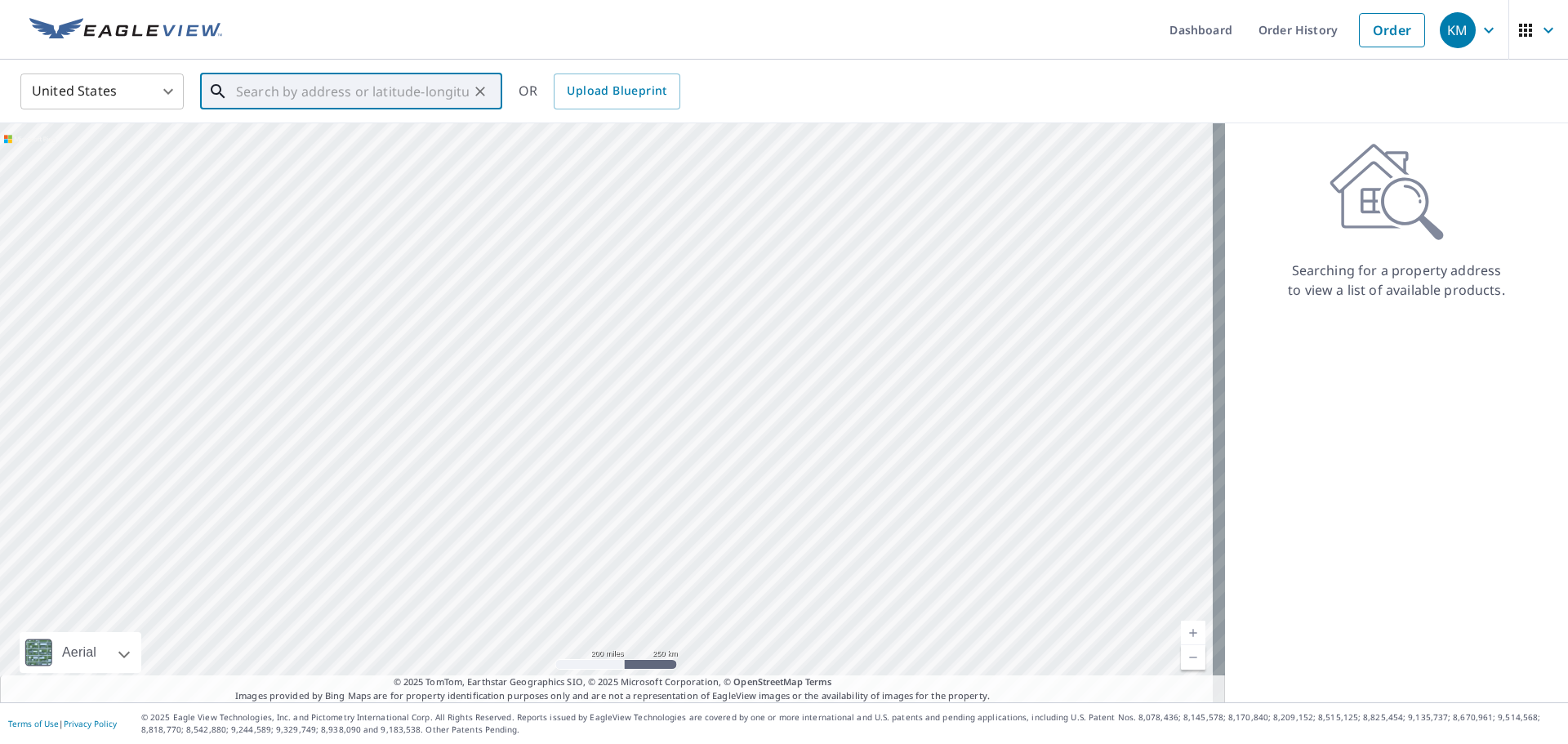 click at bounding box center (352, 91) 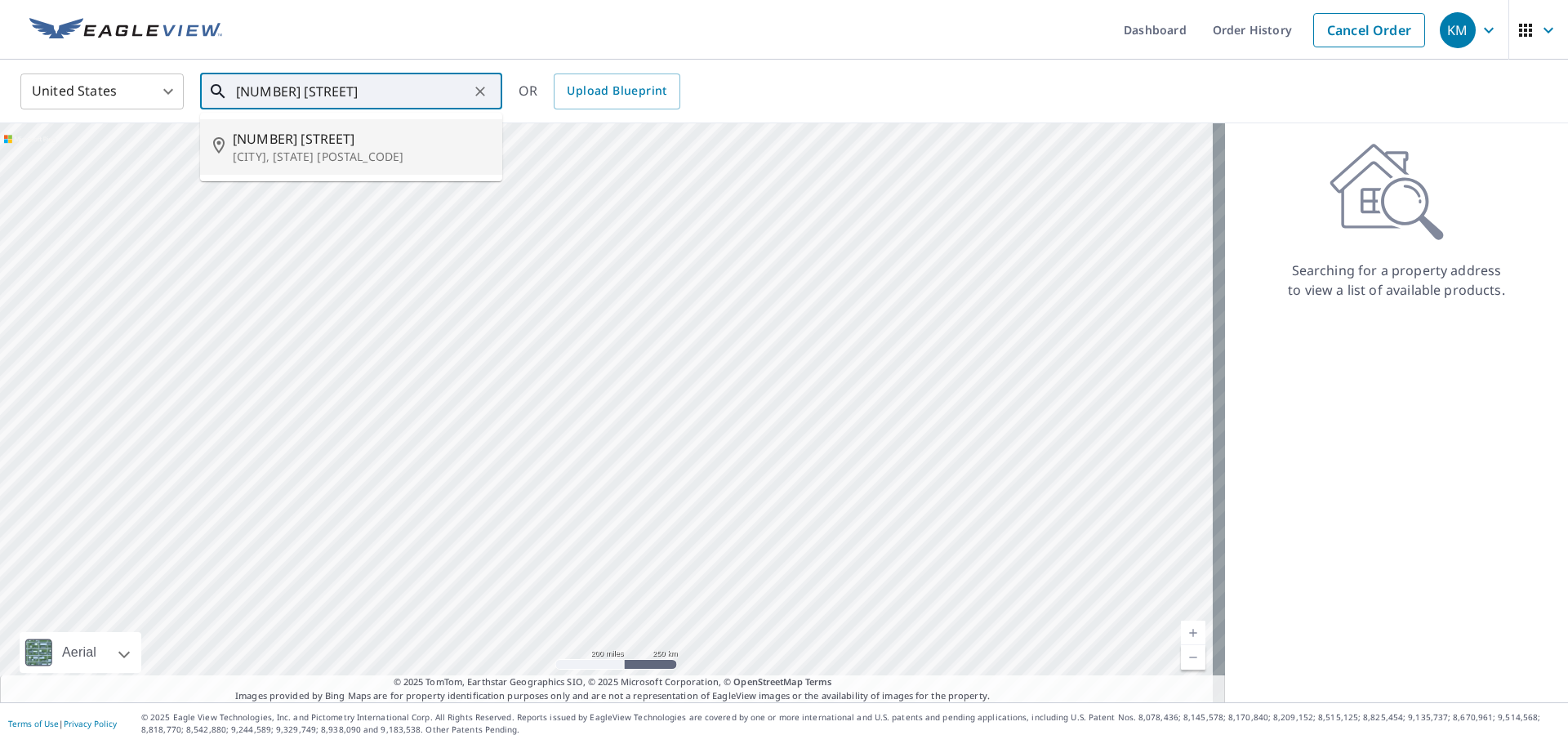 click on "[CITY], [STATE] [POSTAL_CODE]" at bounding box center (361, 157) 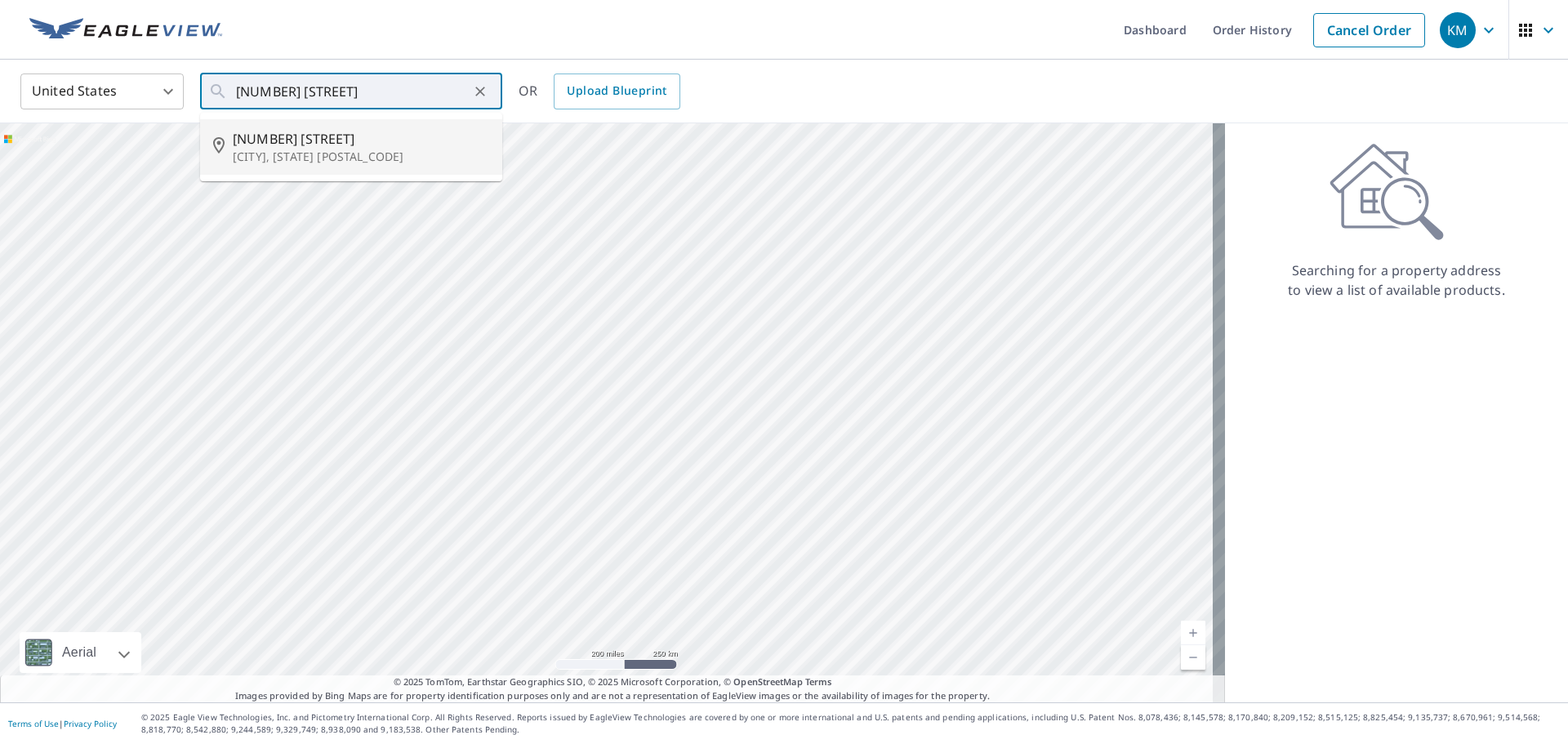 type on "[NUMBER] [STREET] [CITY], [STATE] [POSTAL_CODE]" 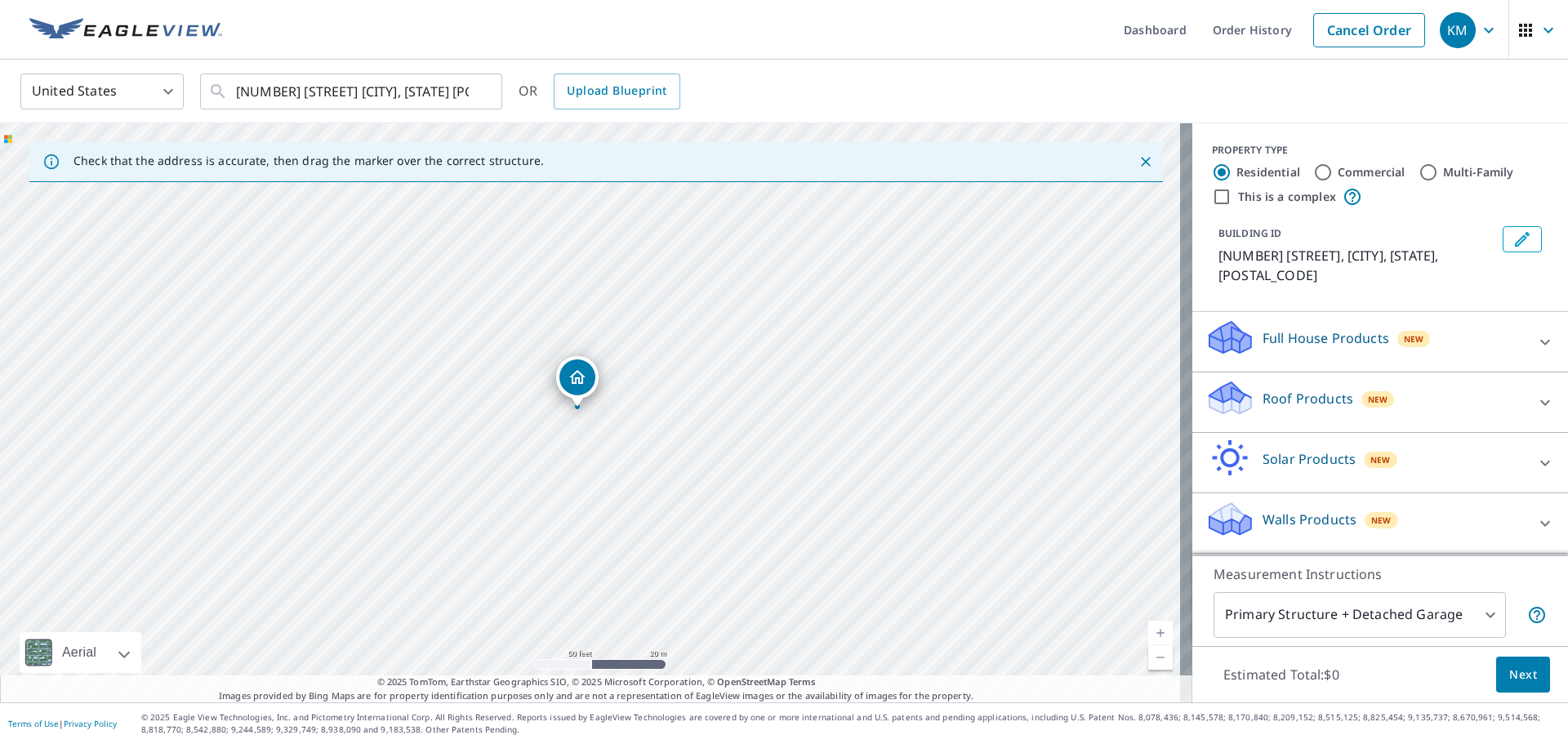 drag, startPoint x: 793, startPoint y: 479, endPoint x: 642, endPoint y: 416, distance: 163.6154 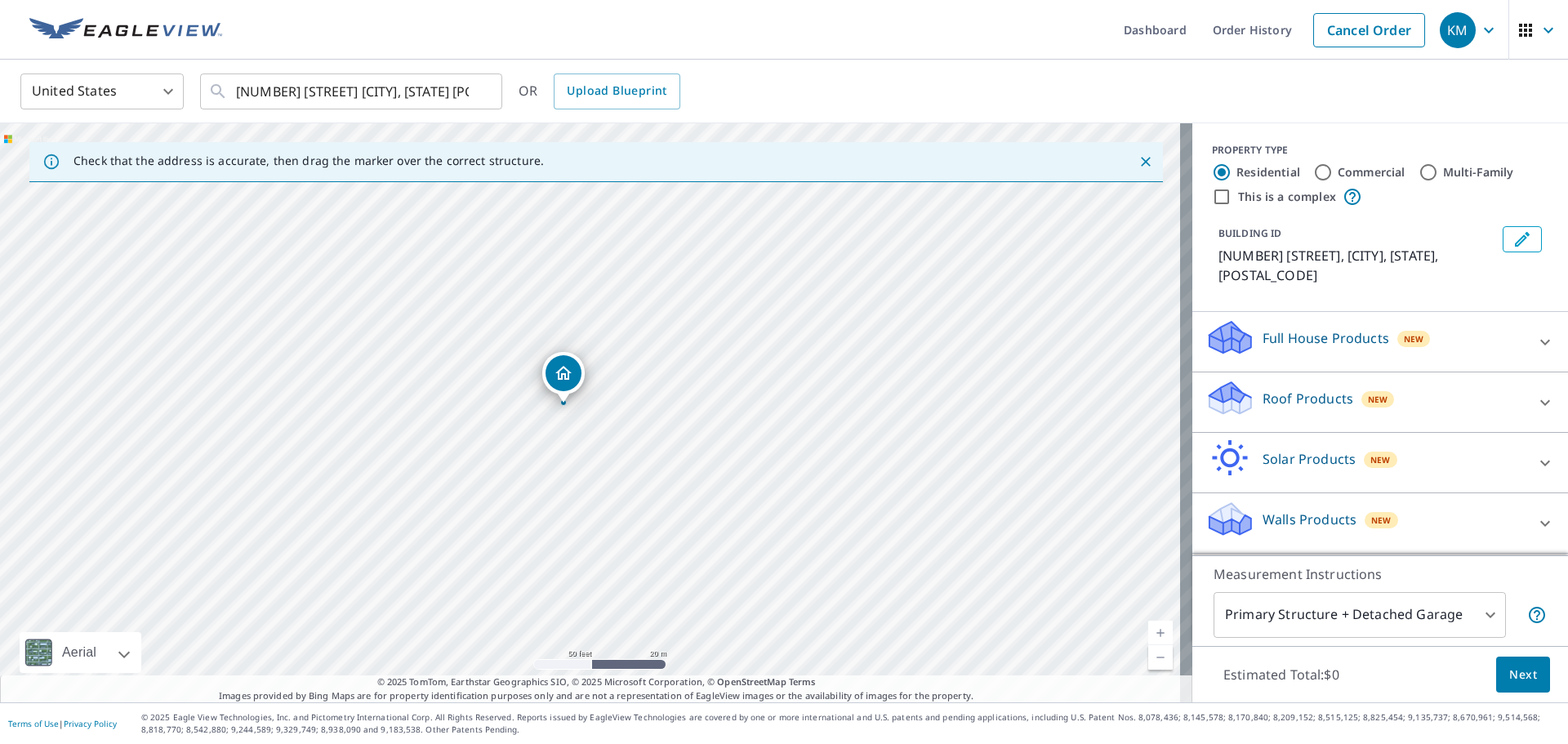 click on "Commercial" at bounding box center [1323, 172] 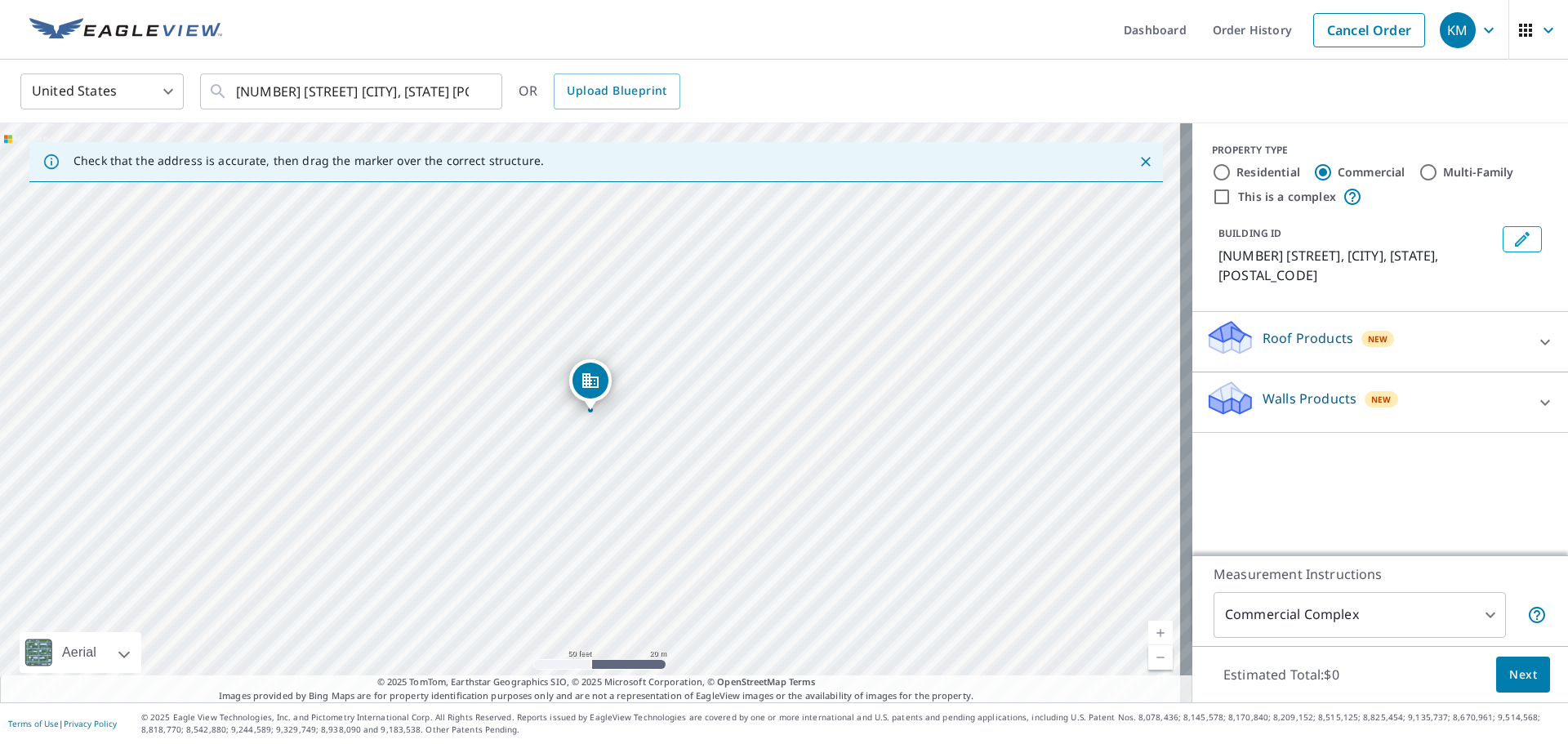 click on "Roof Products" at bounding box center (1307, 338) 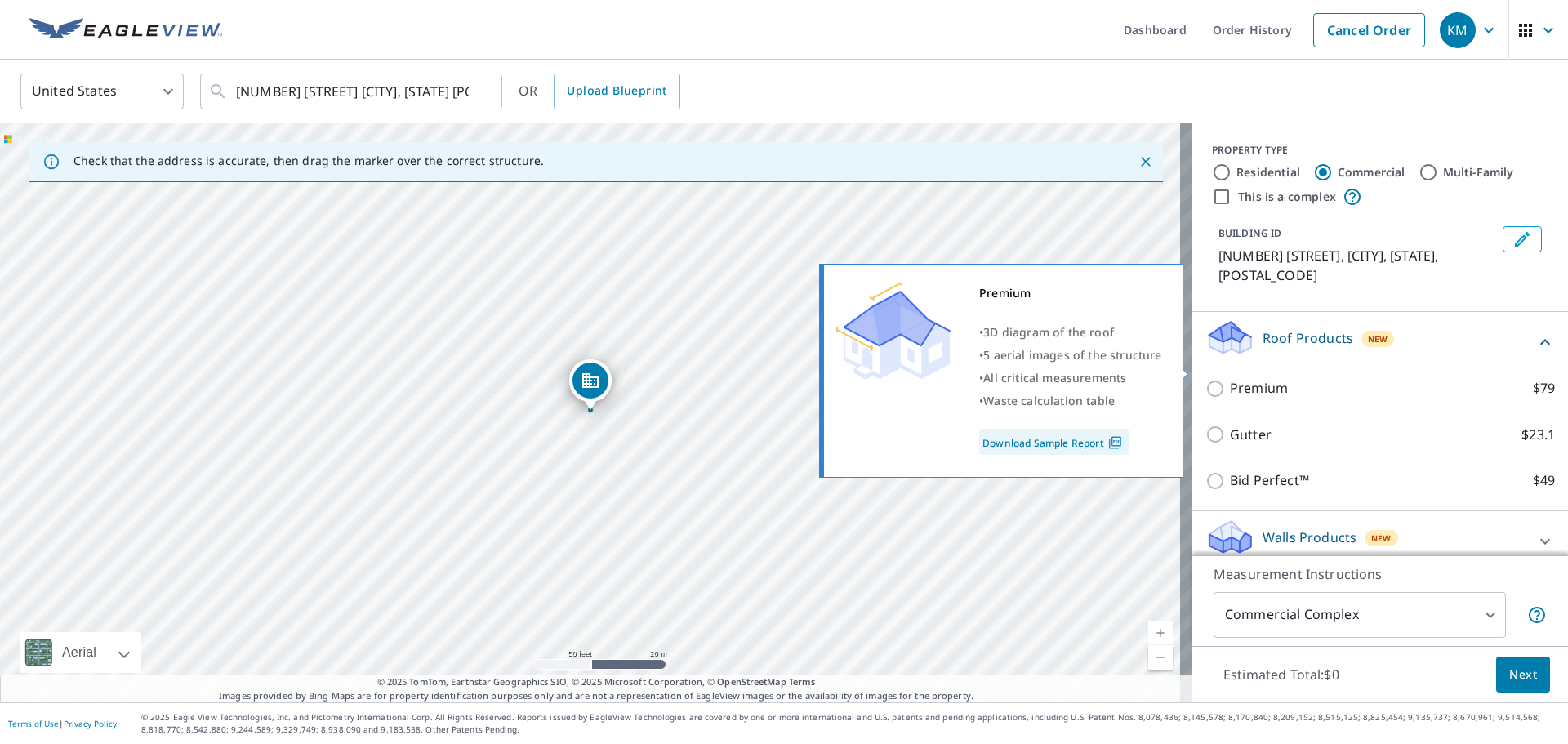 click on "Premium" at bounding box center [1258, 388] 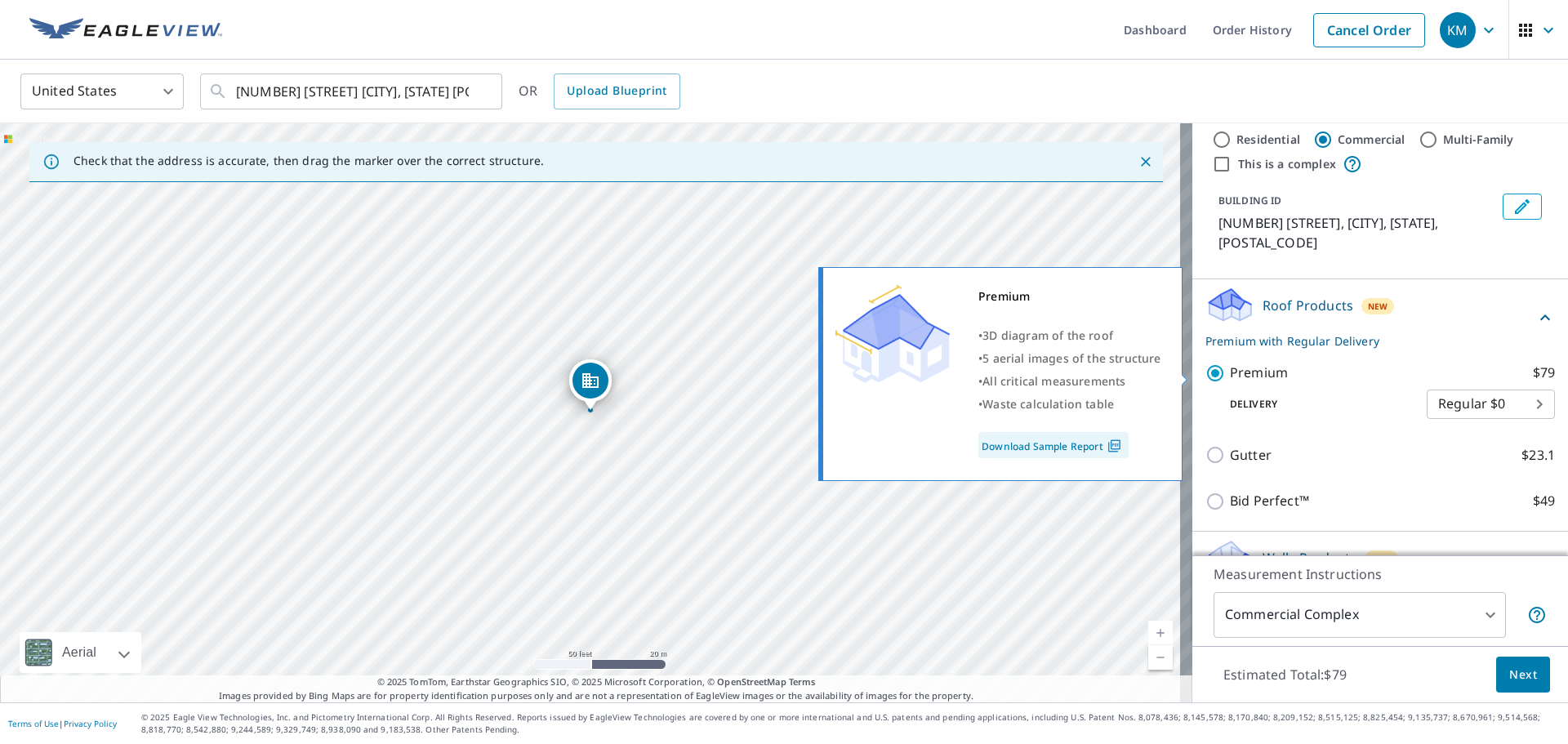scroll, scrollTop: 50, scrollLeft: 0, axis: vertical 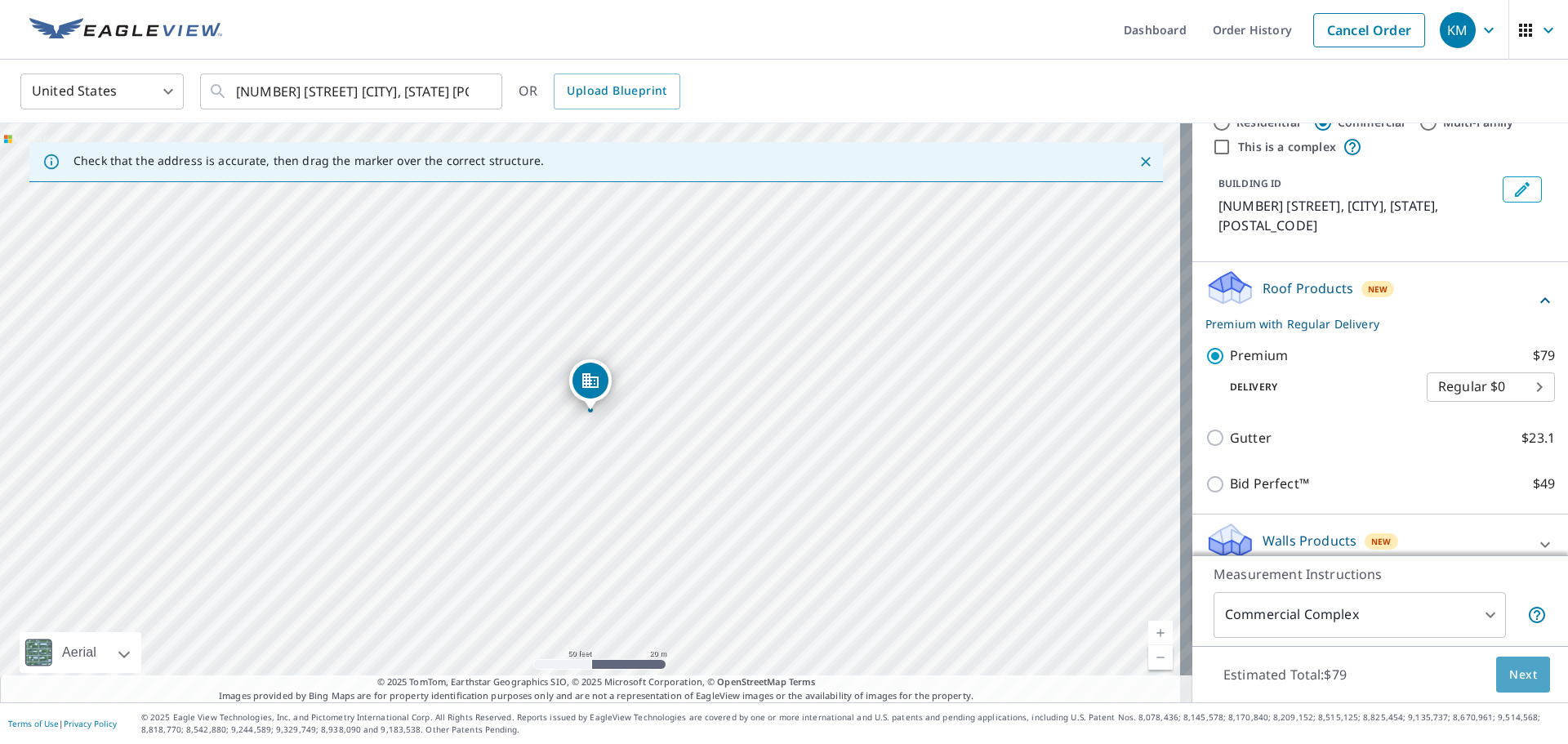 click on "Next" at bounding box center (1523, 675) 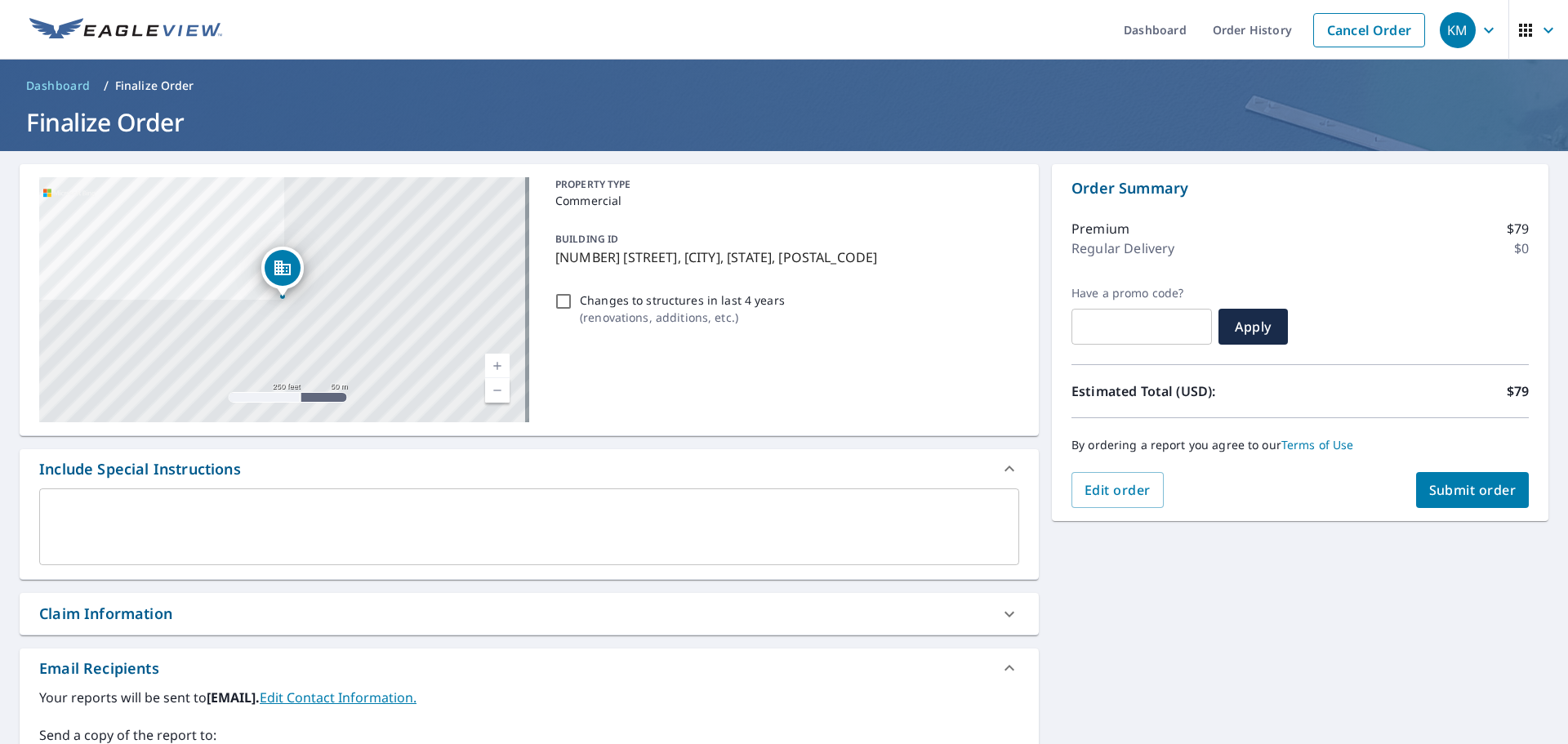 click at bounding box center [529, 527] 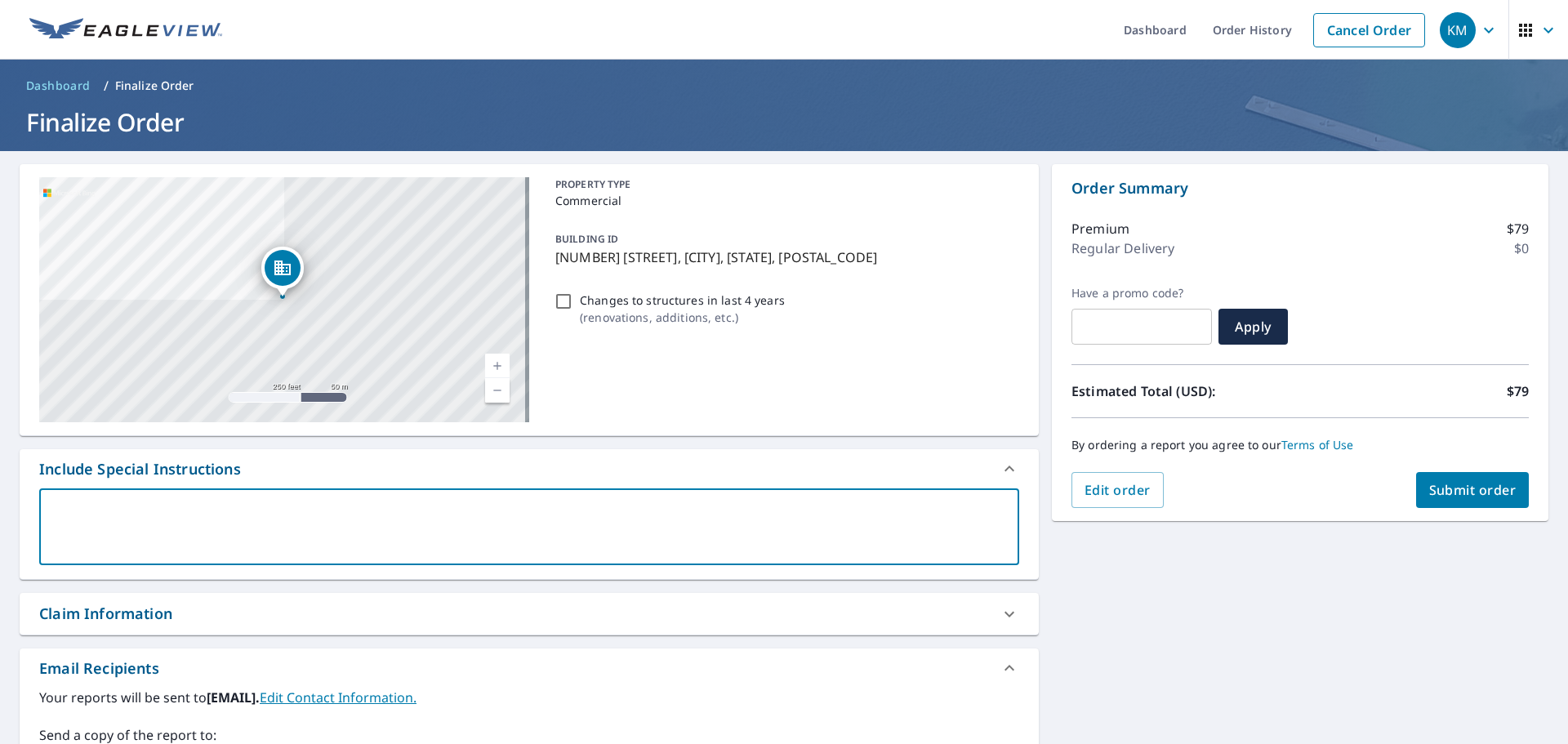 type on "O" 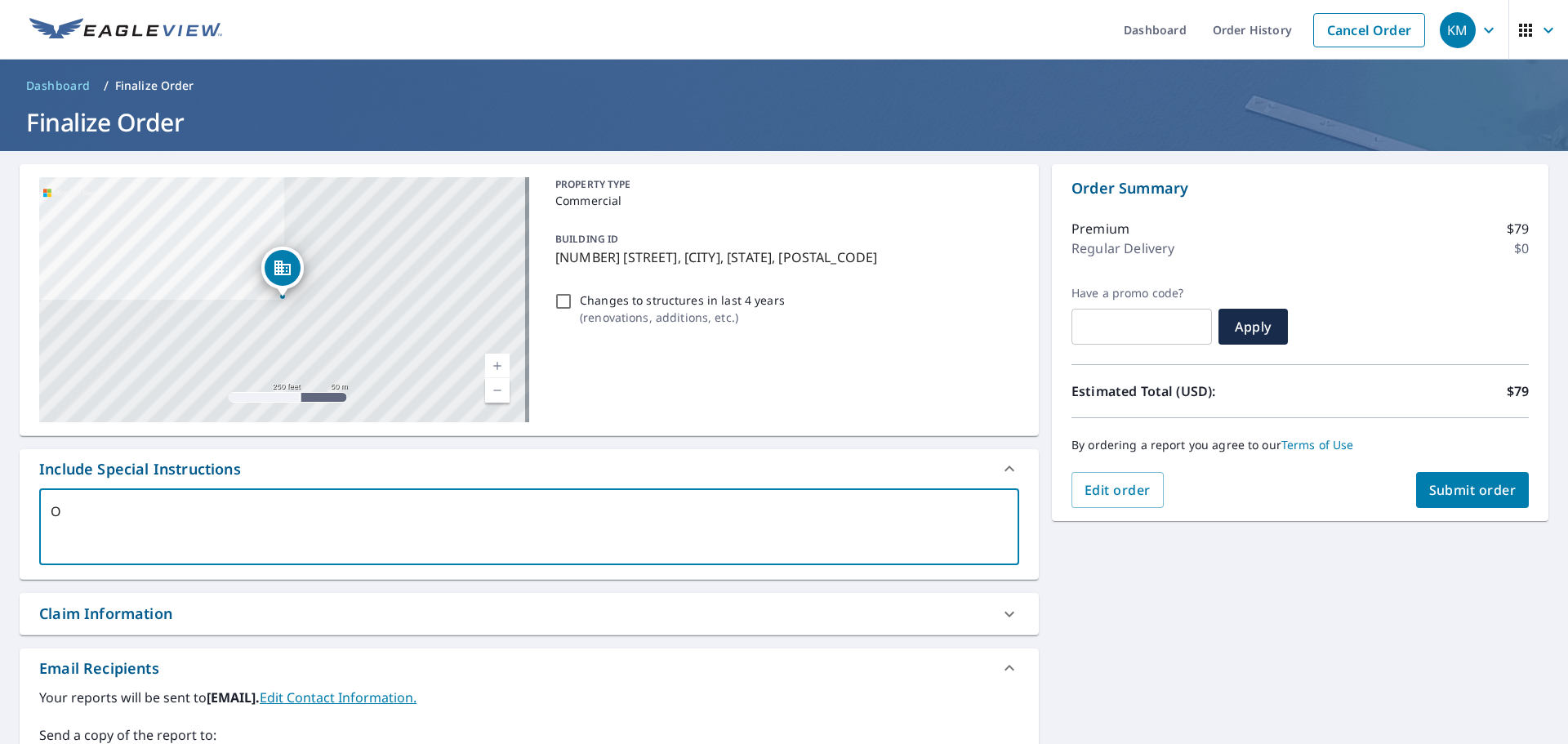 type on "x" 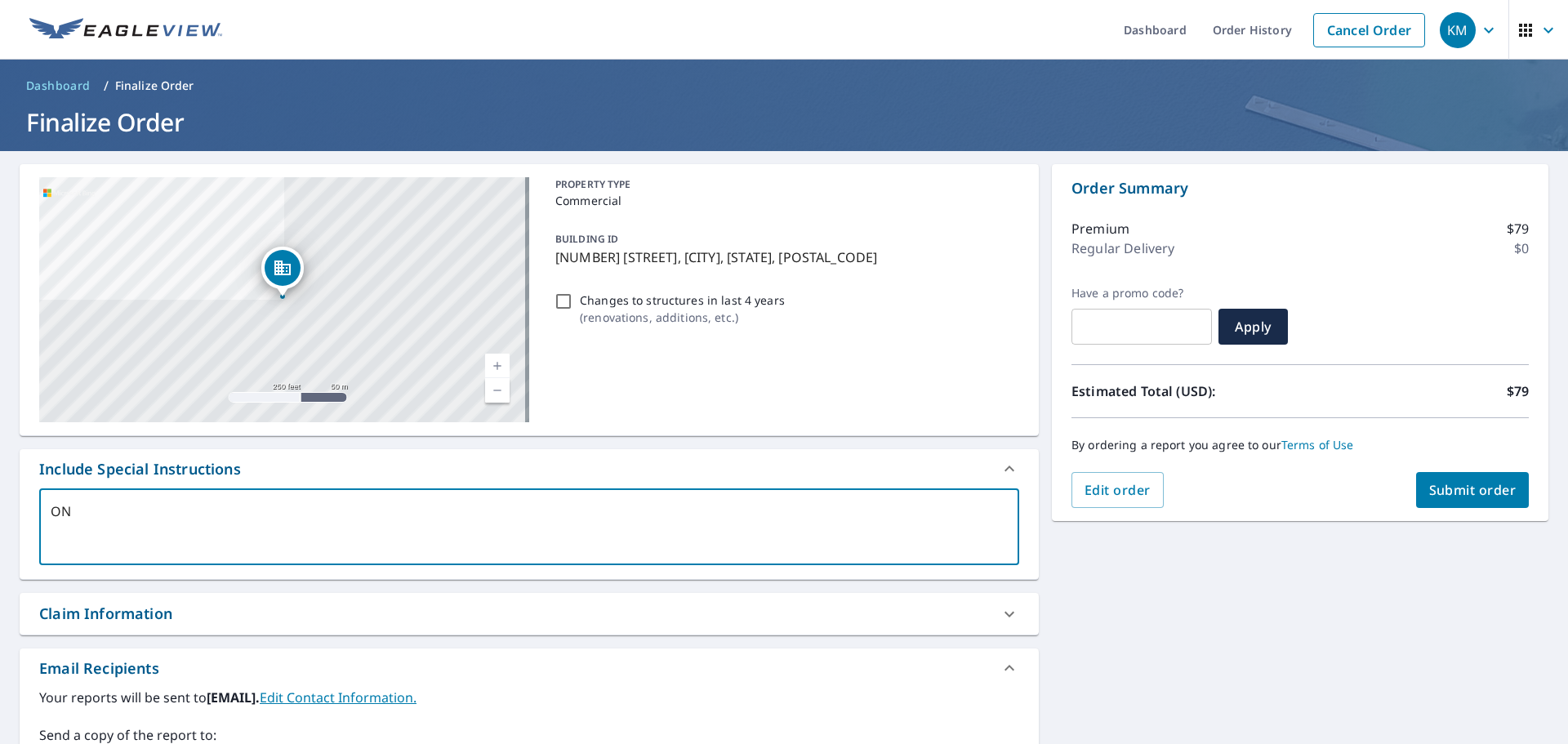 type on "ONL" 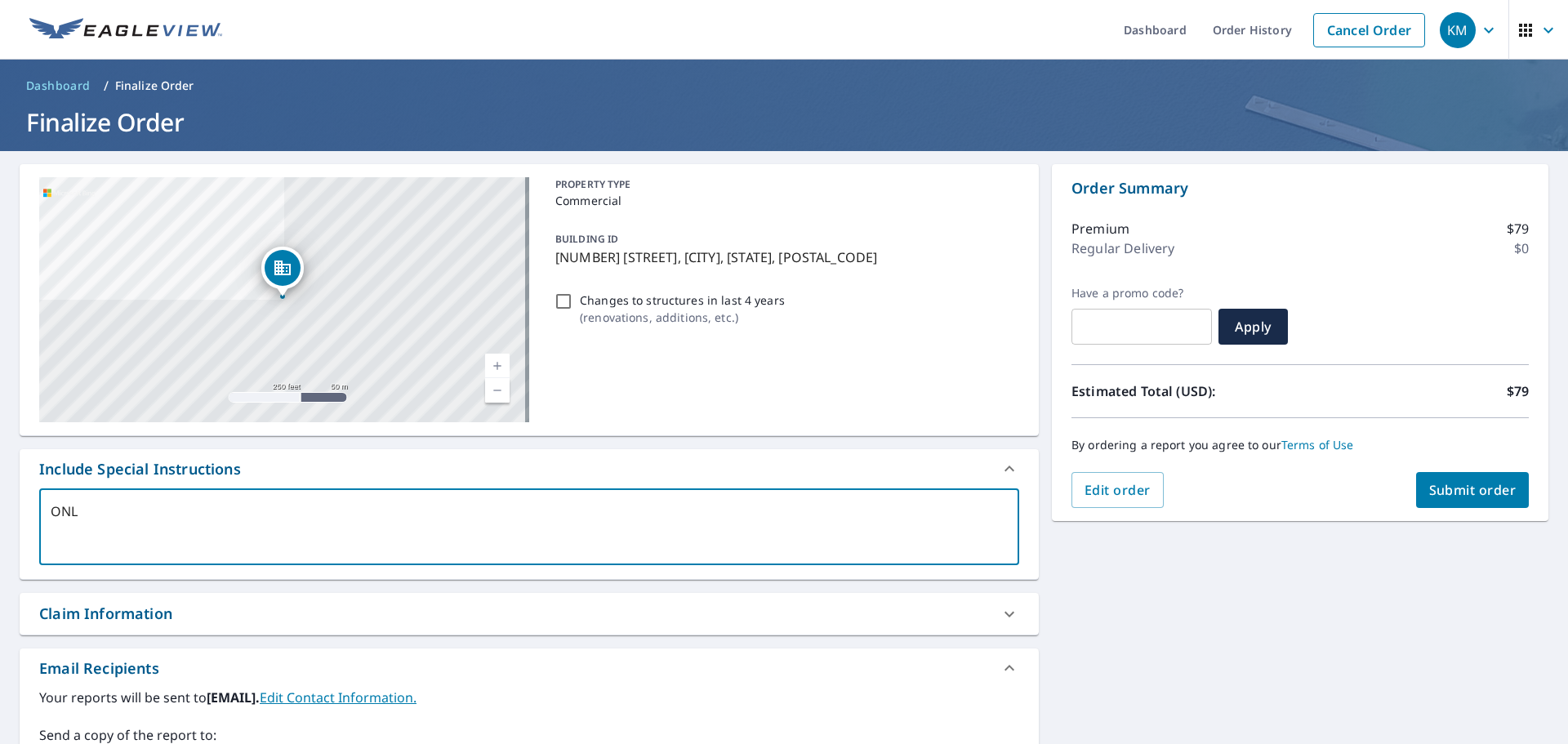 type on "ONLY" 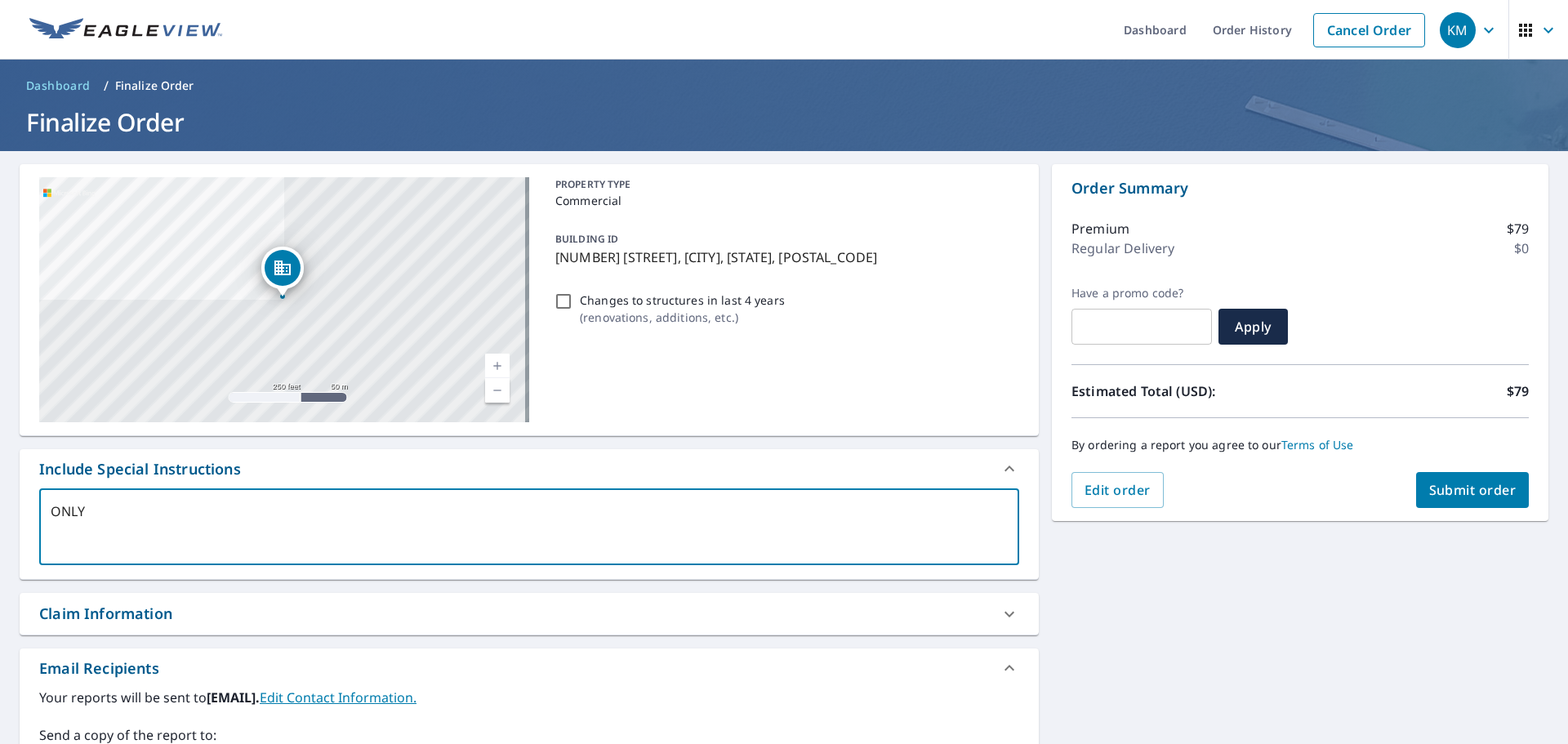 type on "ONLY" 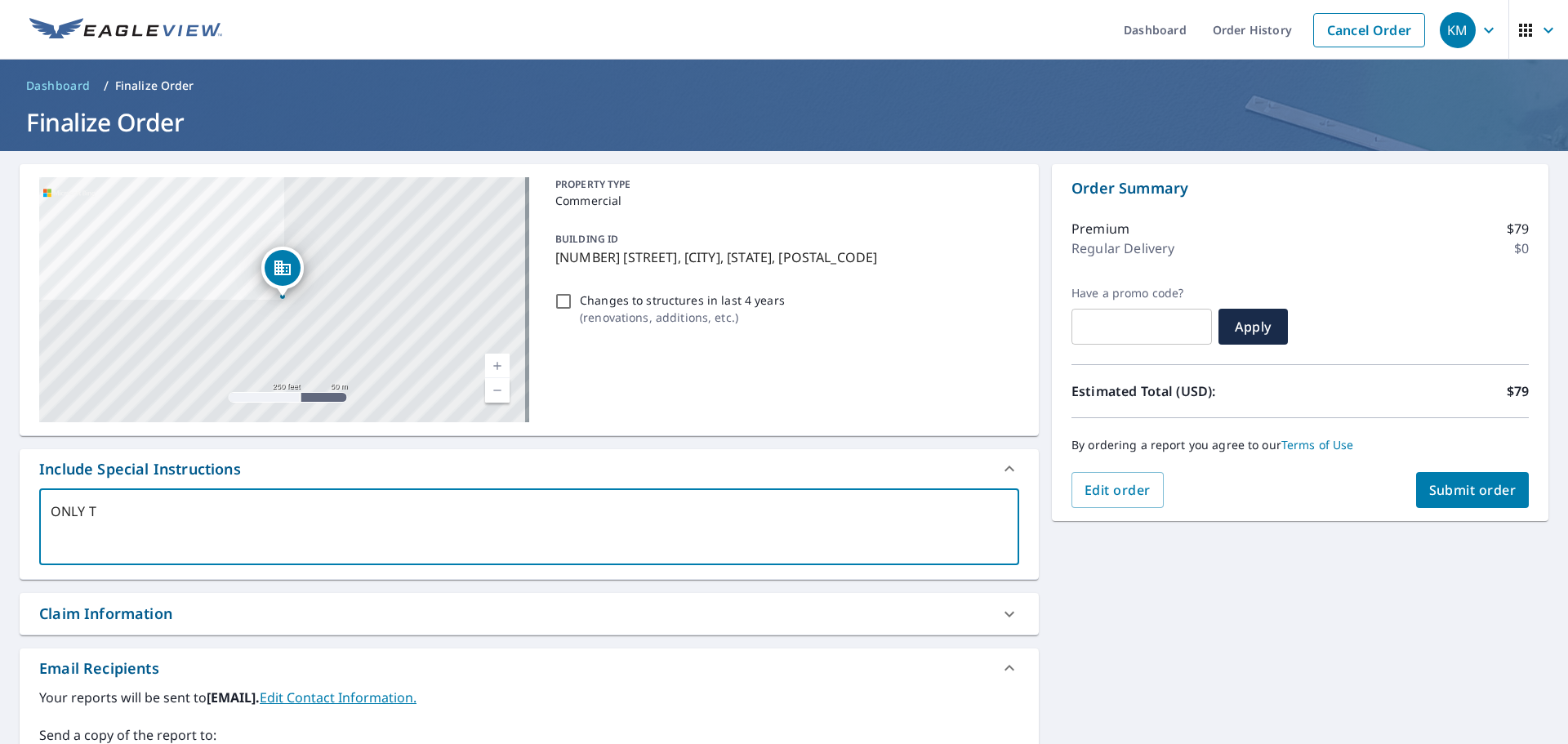 type on "ONLY TH" 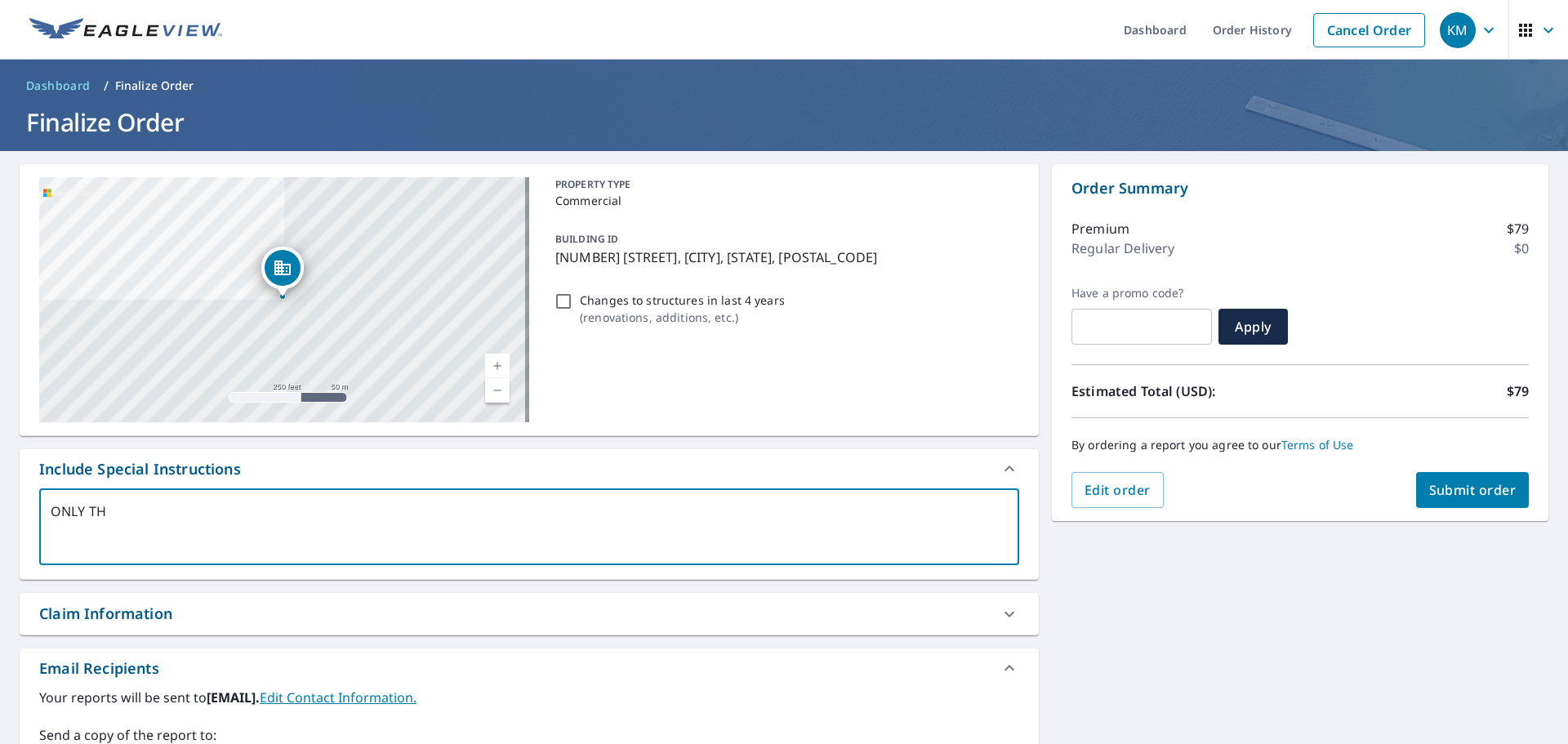 type on "x" 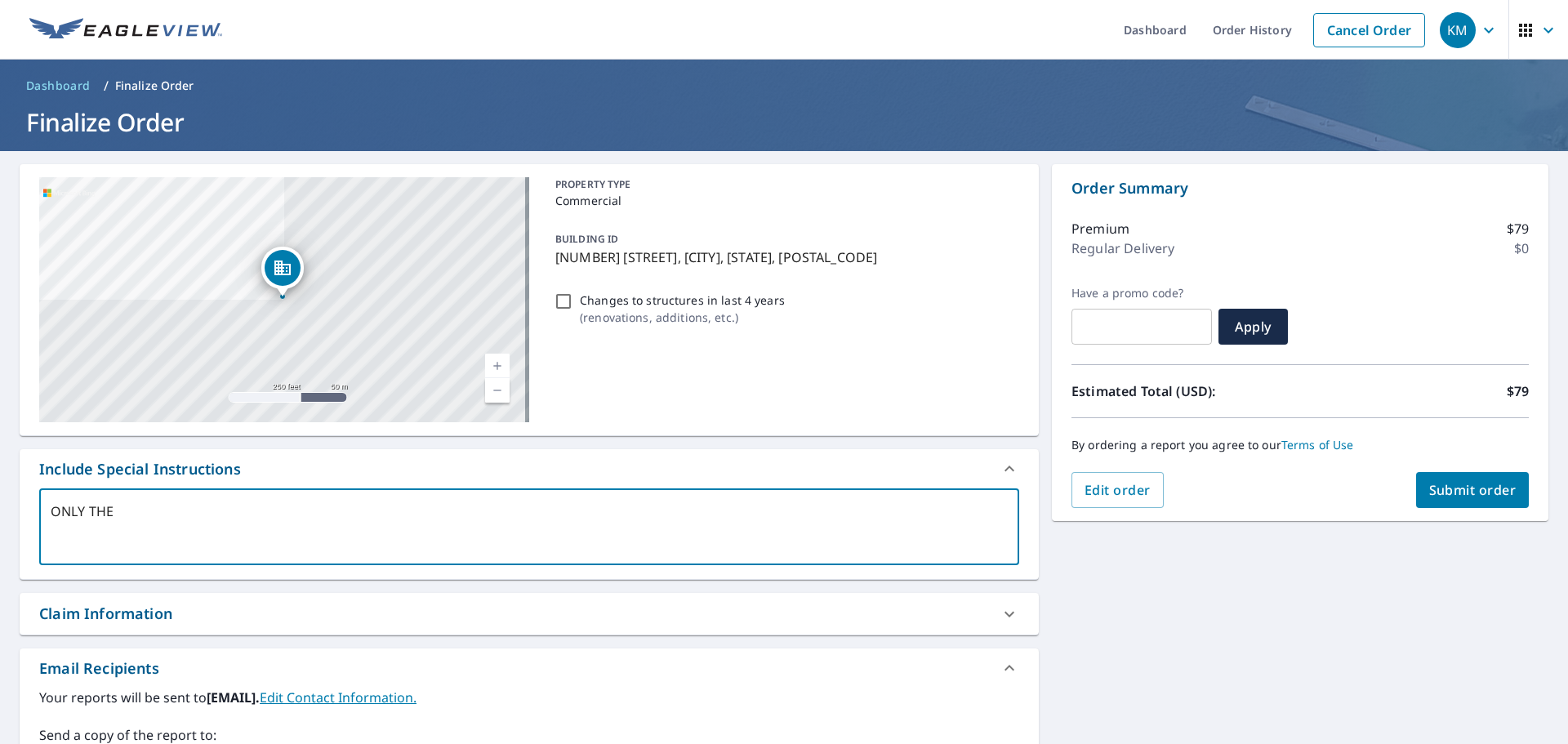 type on "ONLY THE" 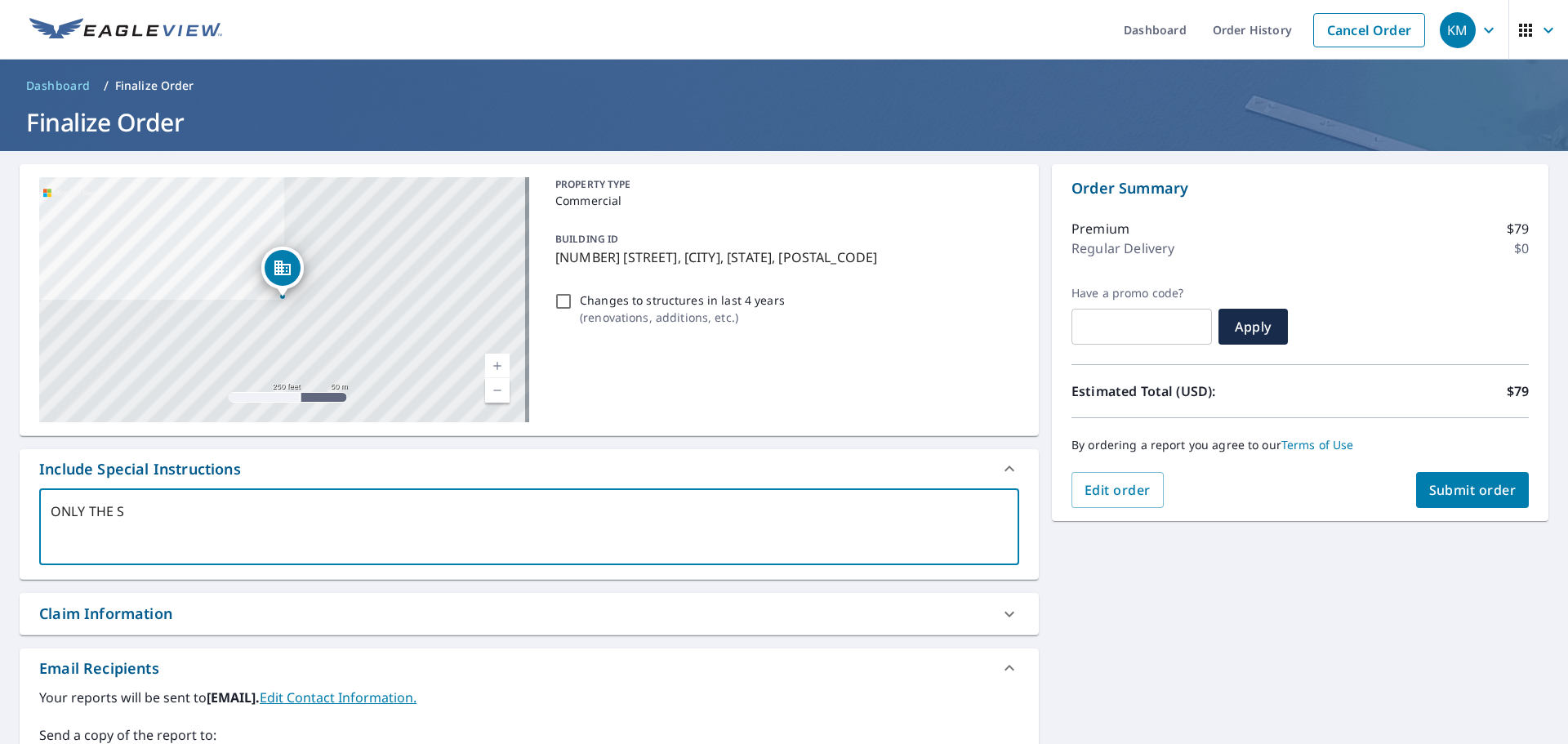 type on "ONLY THE SL" 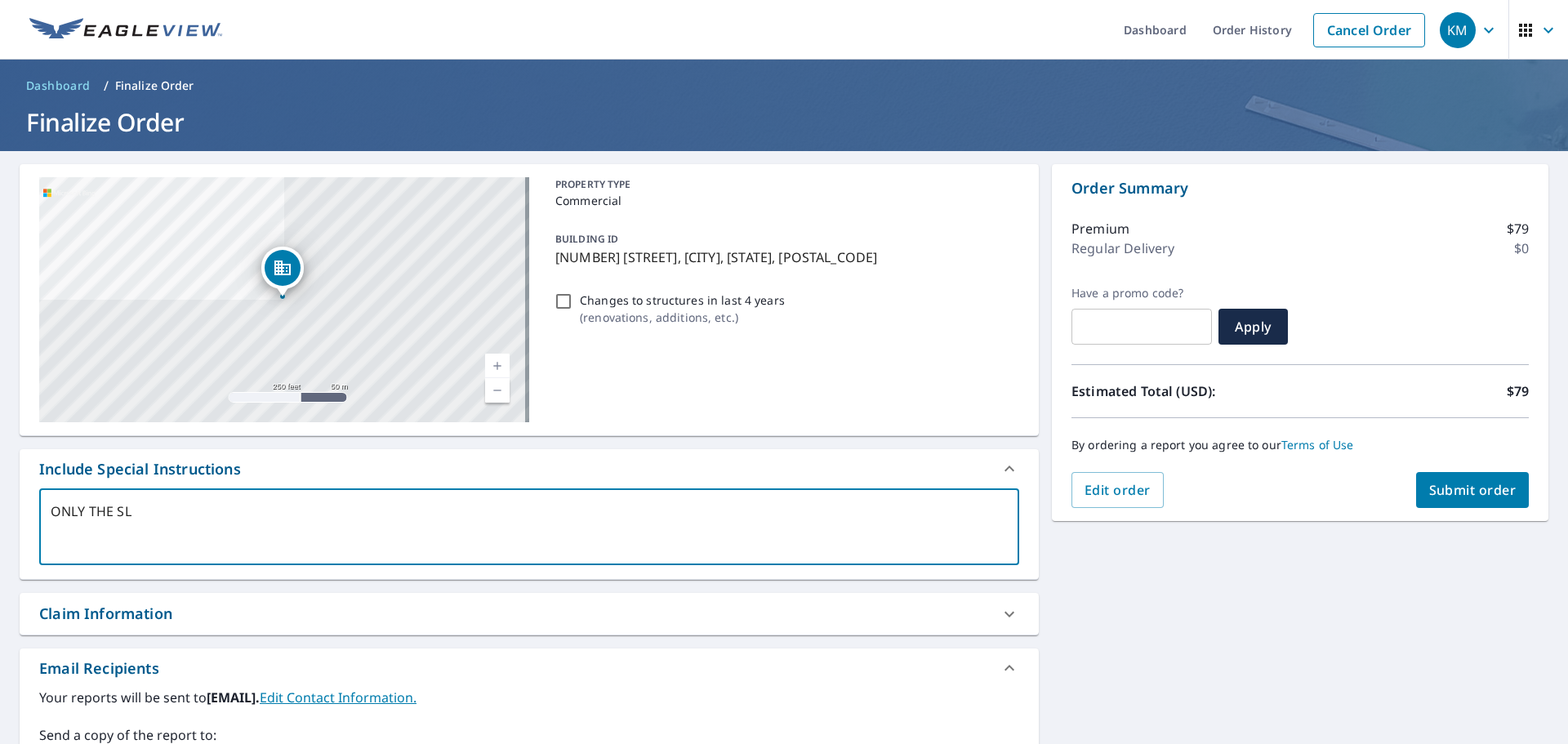 type on "x" 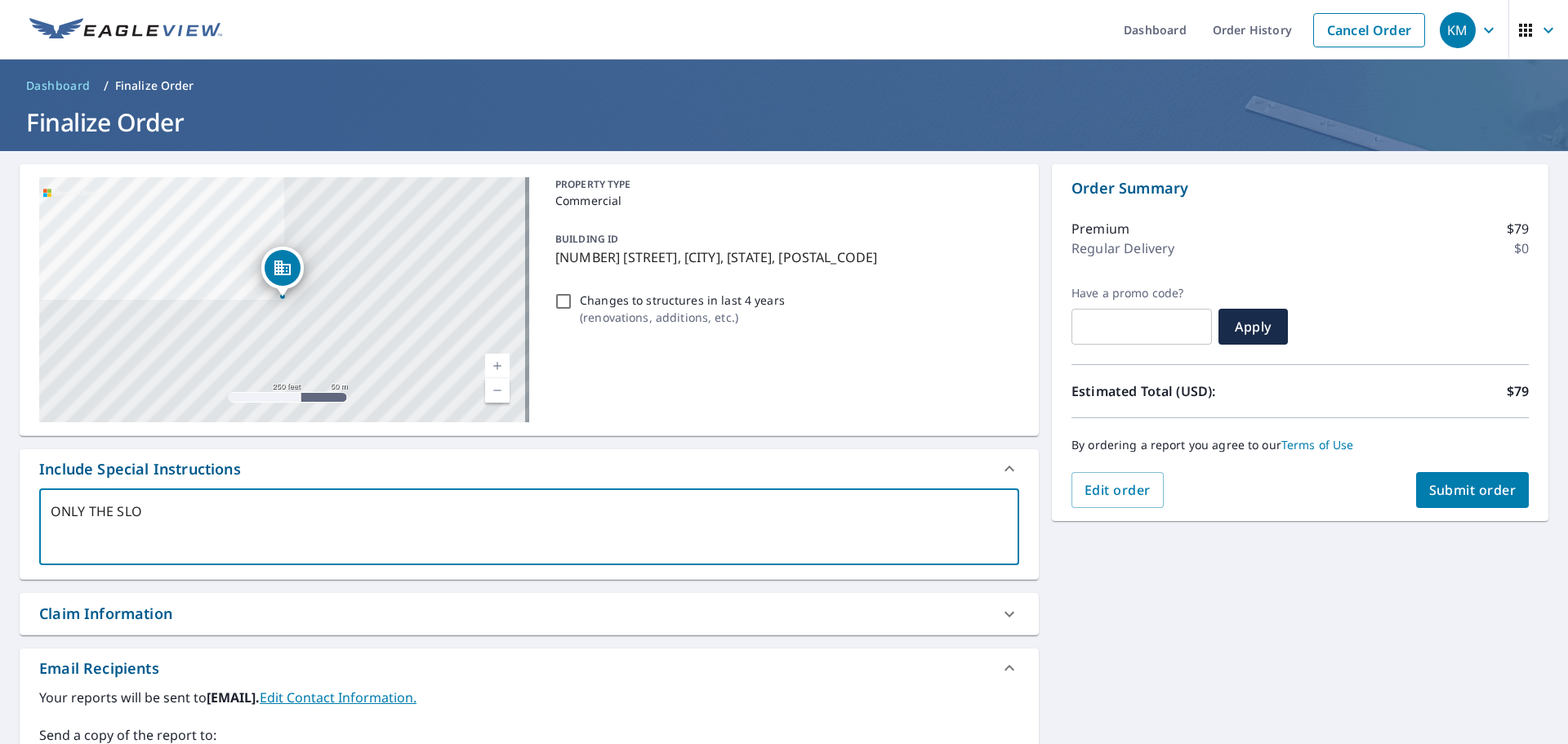type on "ONLY THE SLOP" 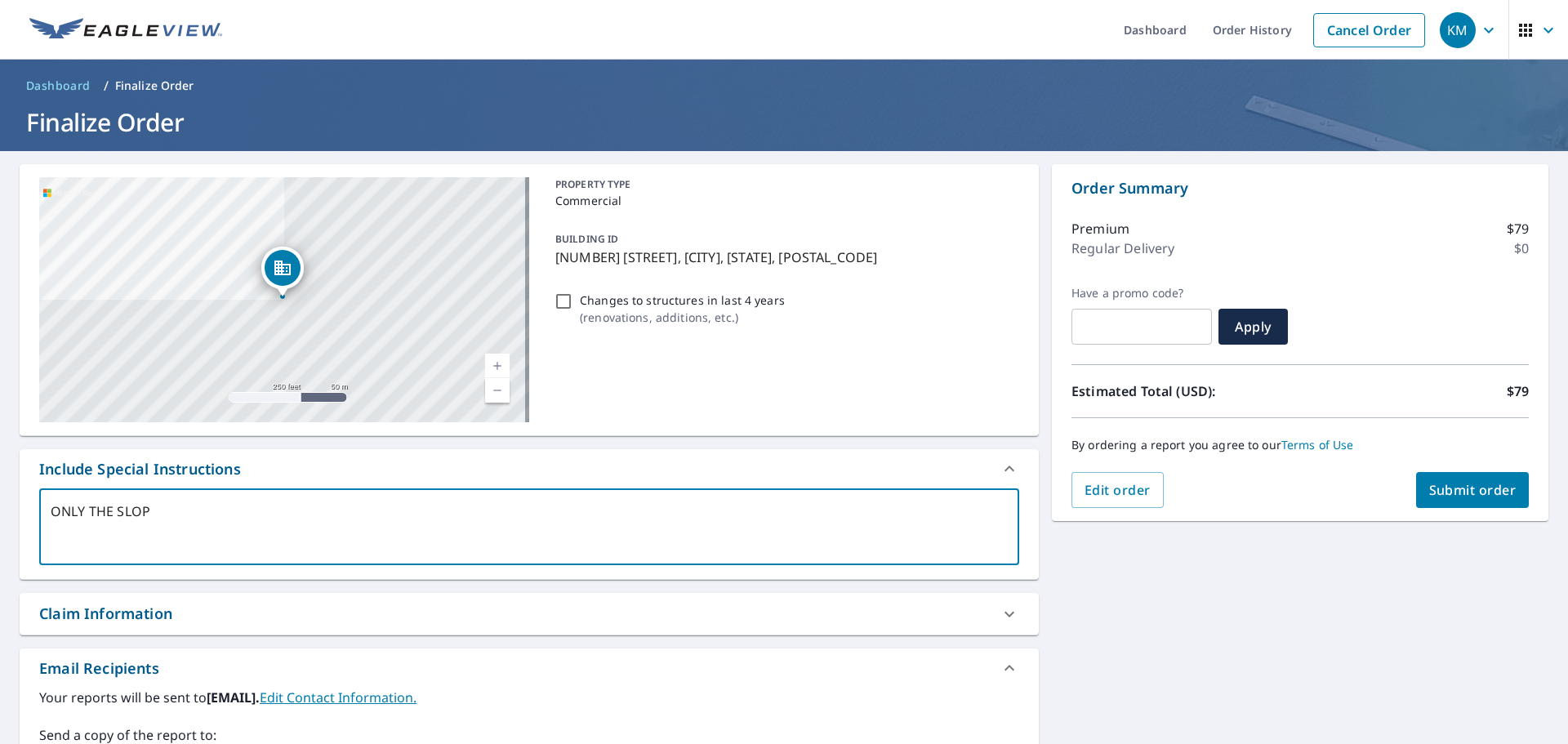 type on "ONLY THE SLOPE" 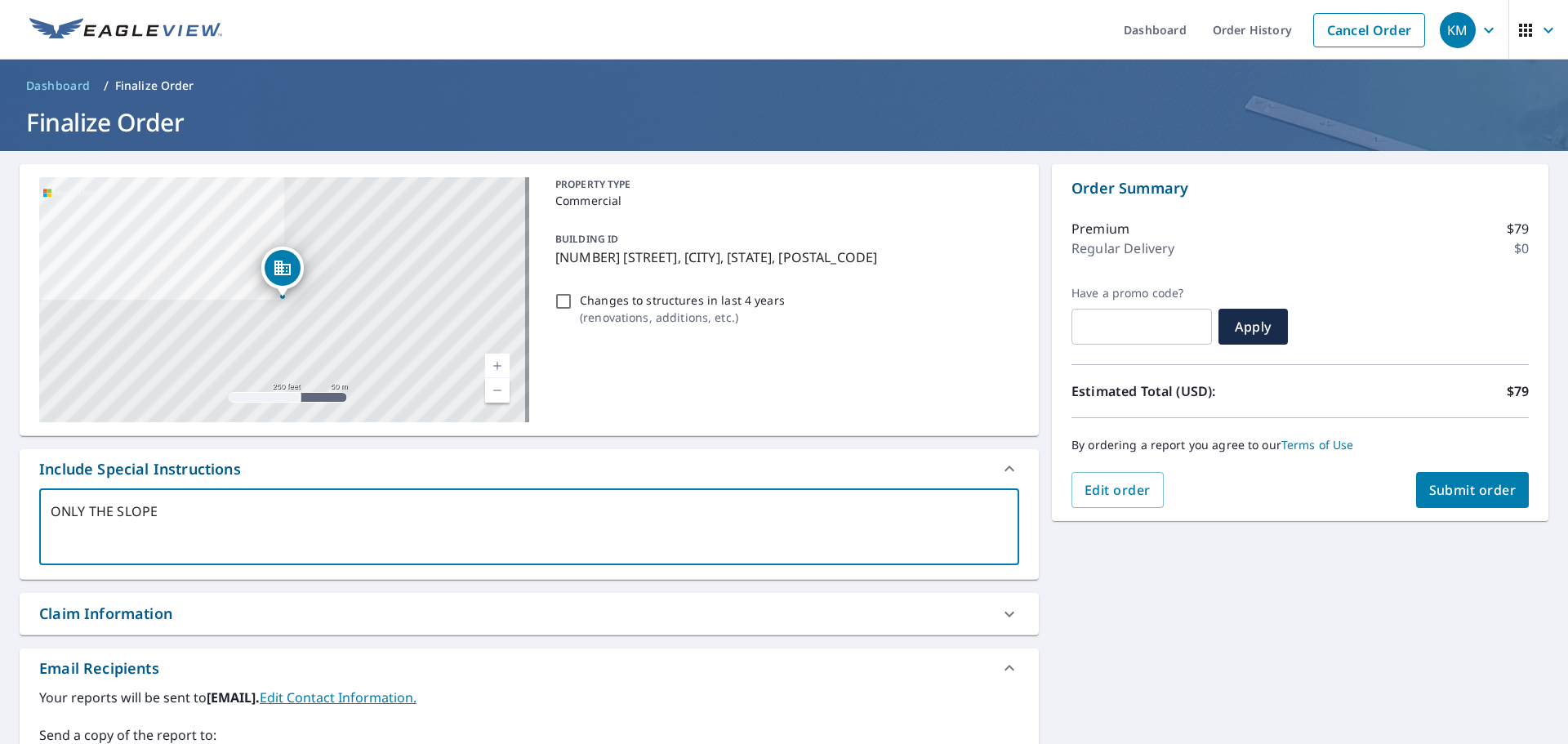 type on "ONLY THE SLOPED" 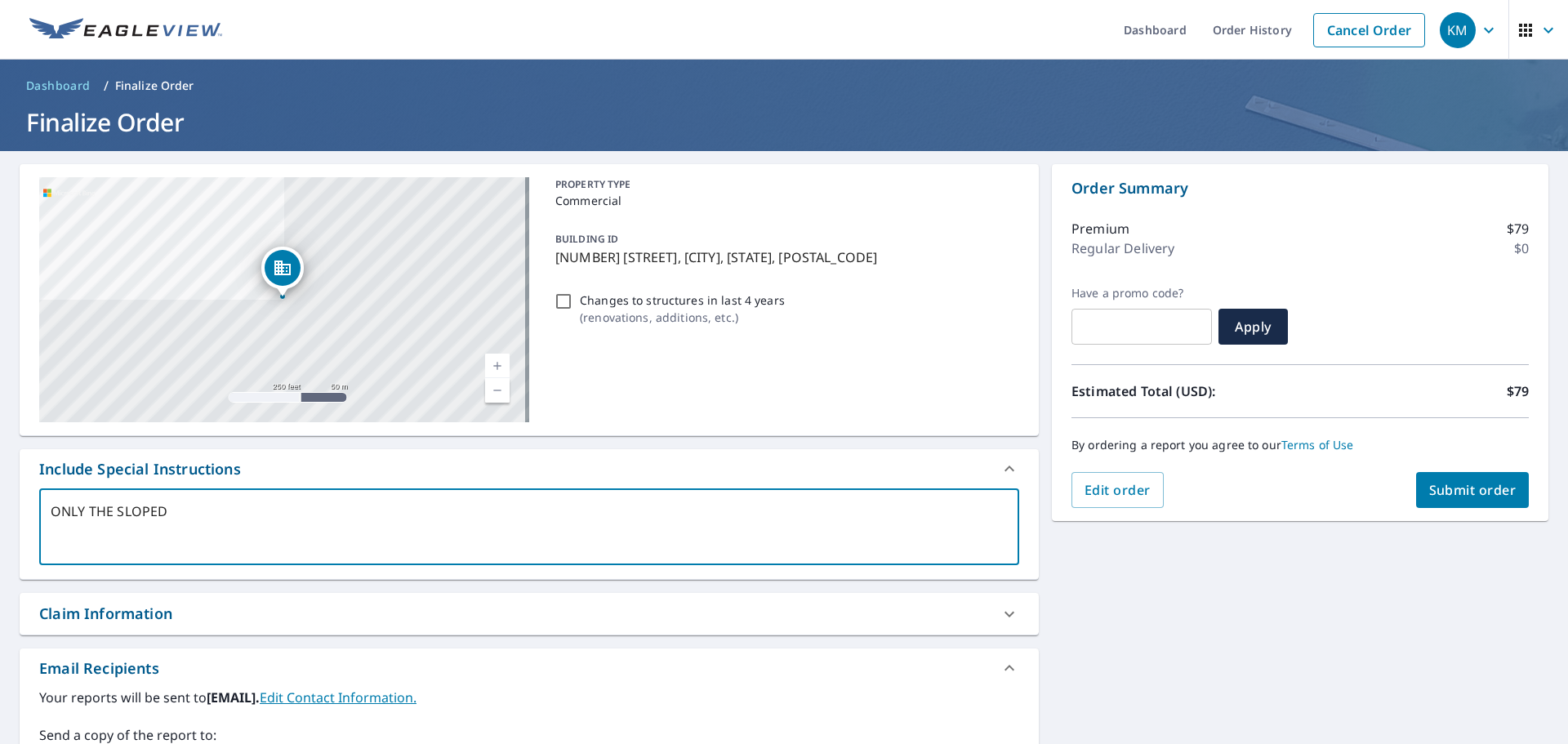 type on "ONLY THE SLOPED" 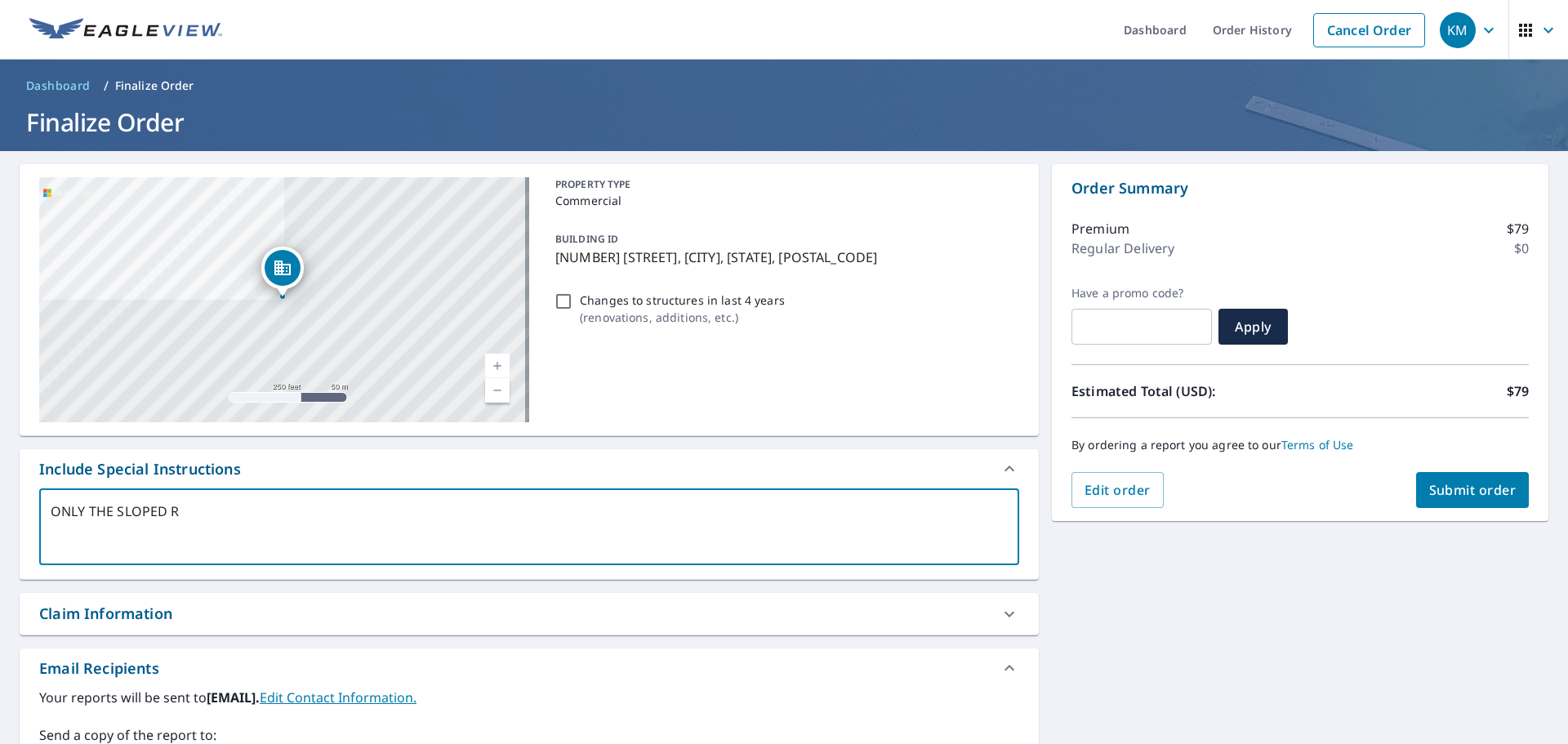 type on "ONLY THE SLOPED RO" 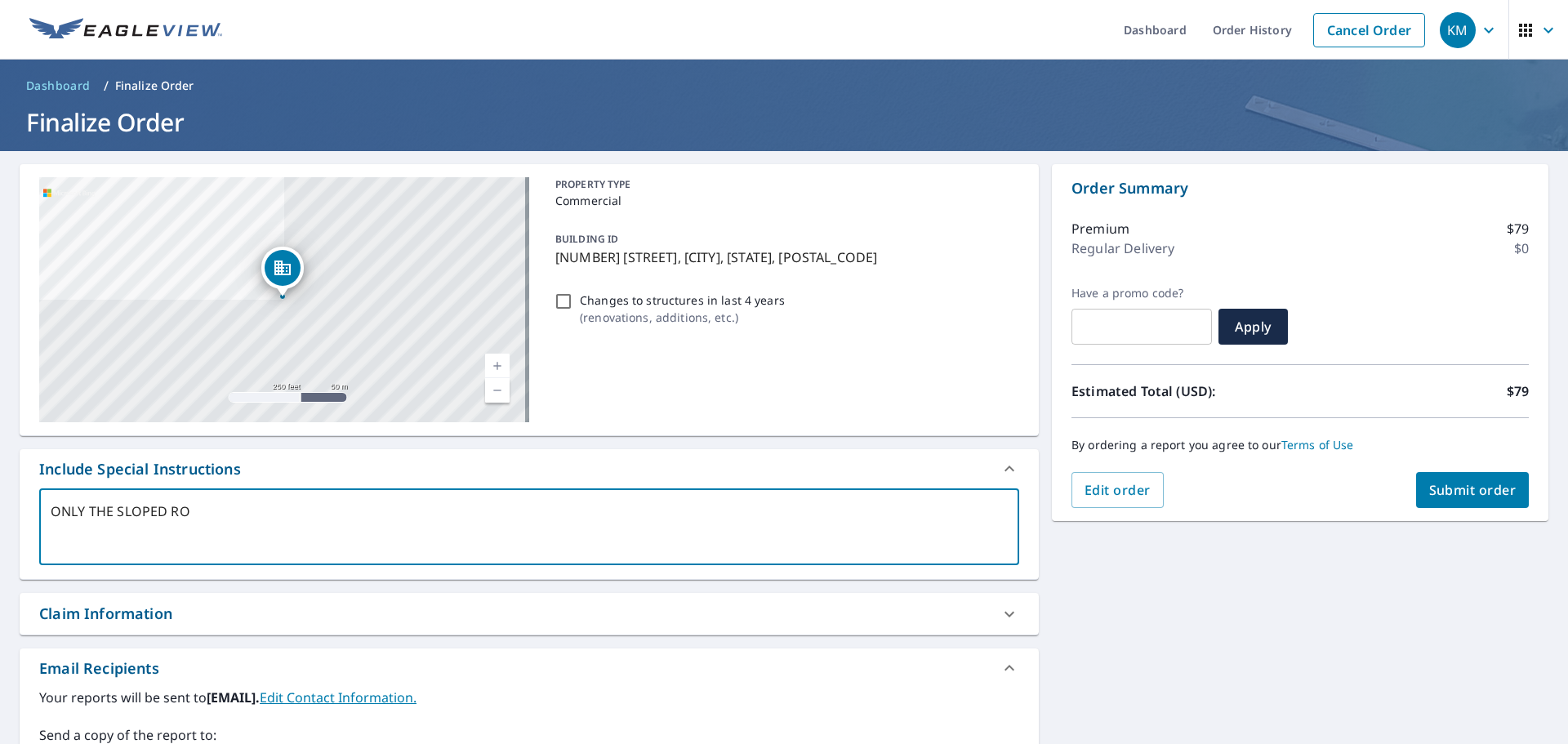 type on "ONLY THE SLOPED ROO" 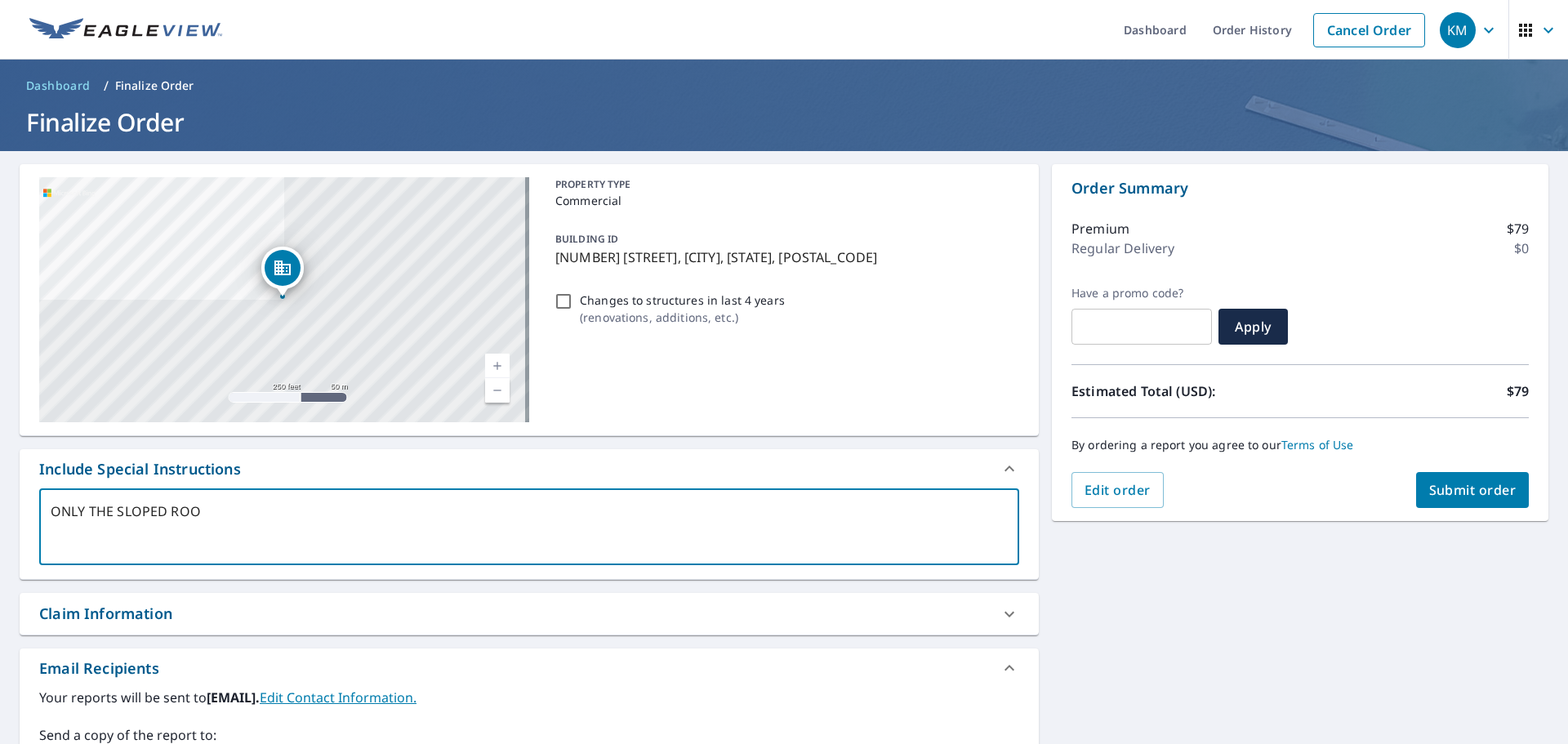 type on "ONLY THE SLOPED ROOF" 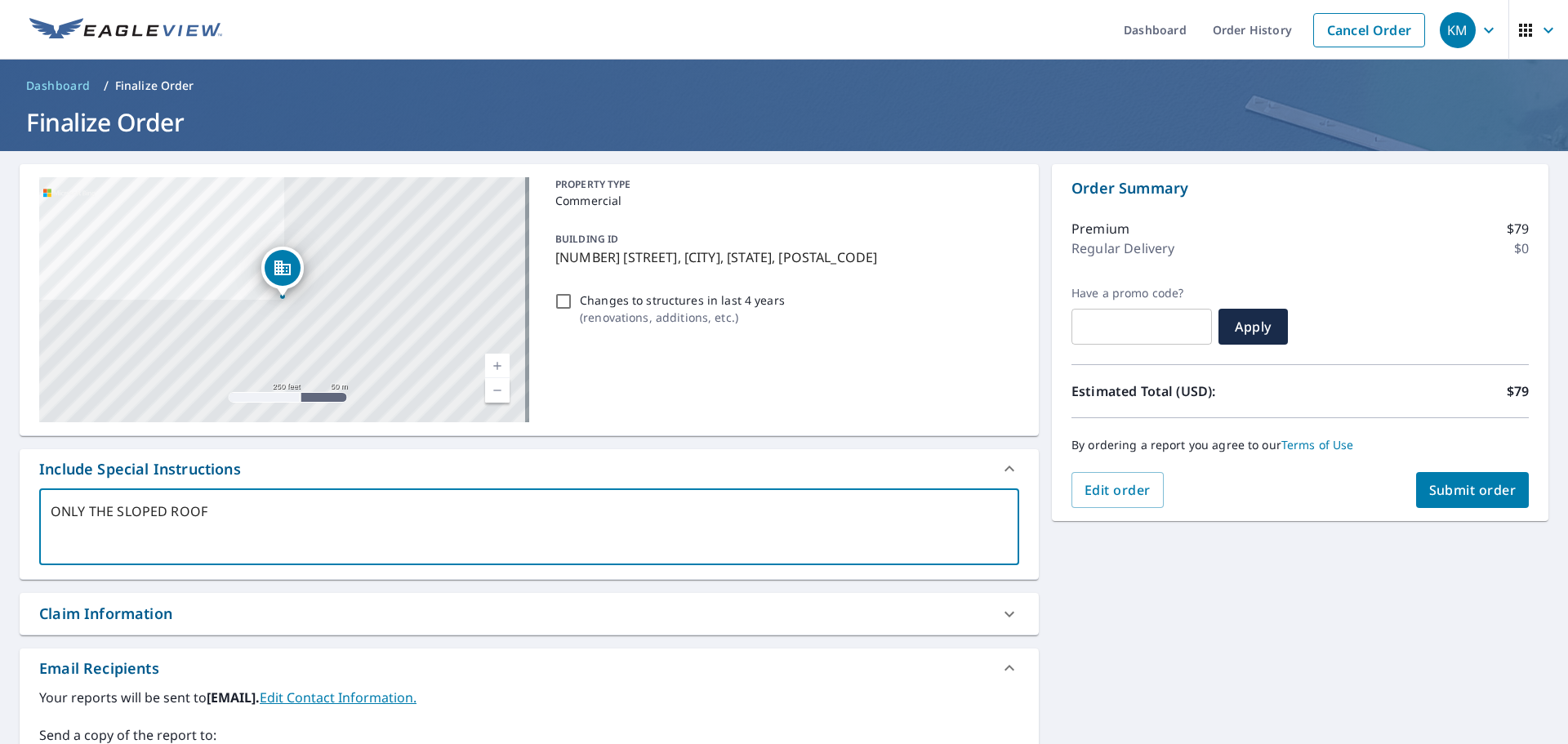 type on "ONLY THE SLOPED ROOFS" 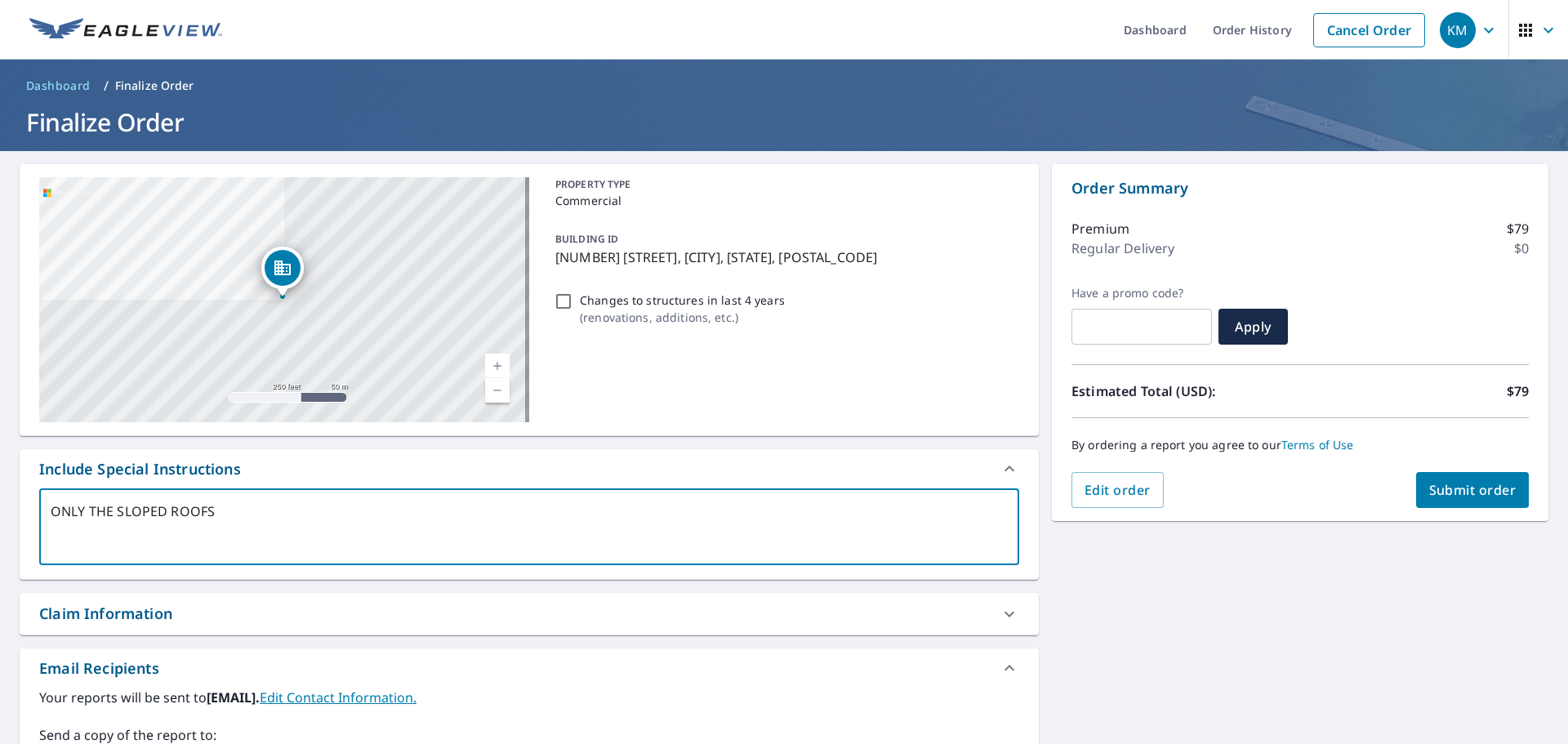 type on "ONLY THE SLOPED ROOFS" 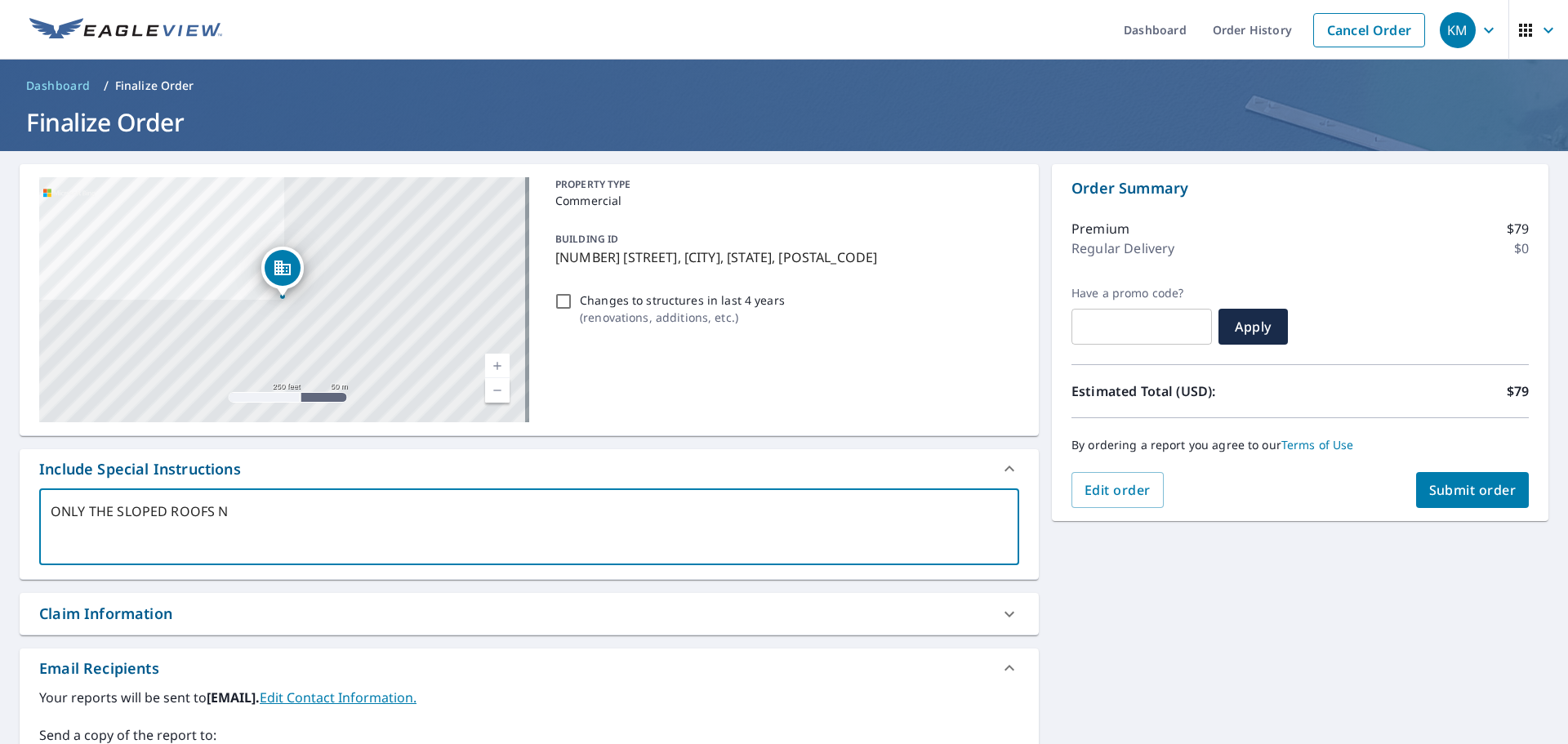 type on "ONLY THE SLOPED ROOFS NO" 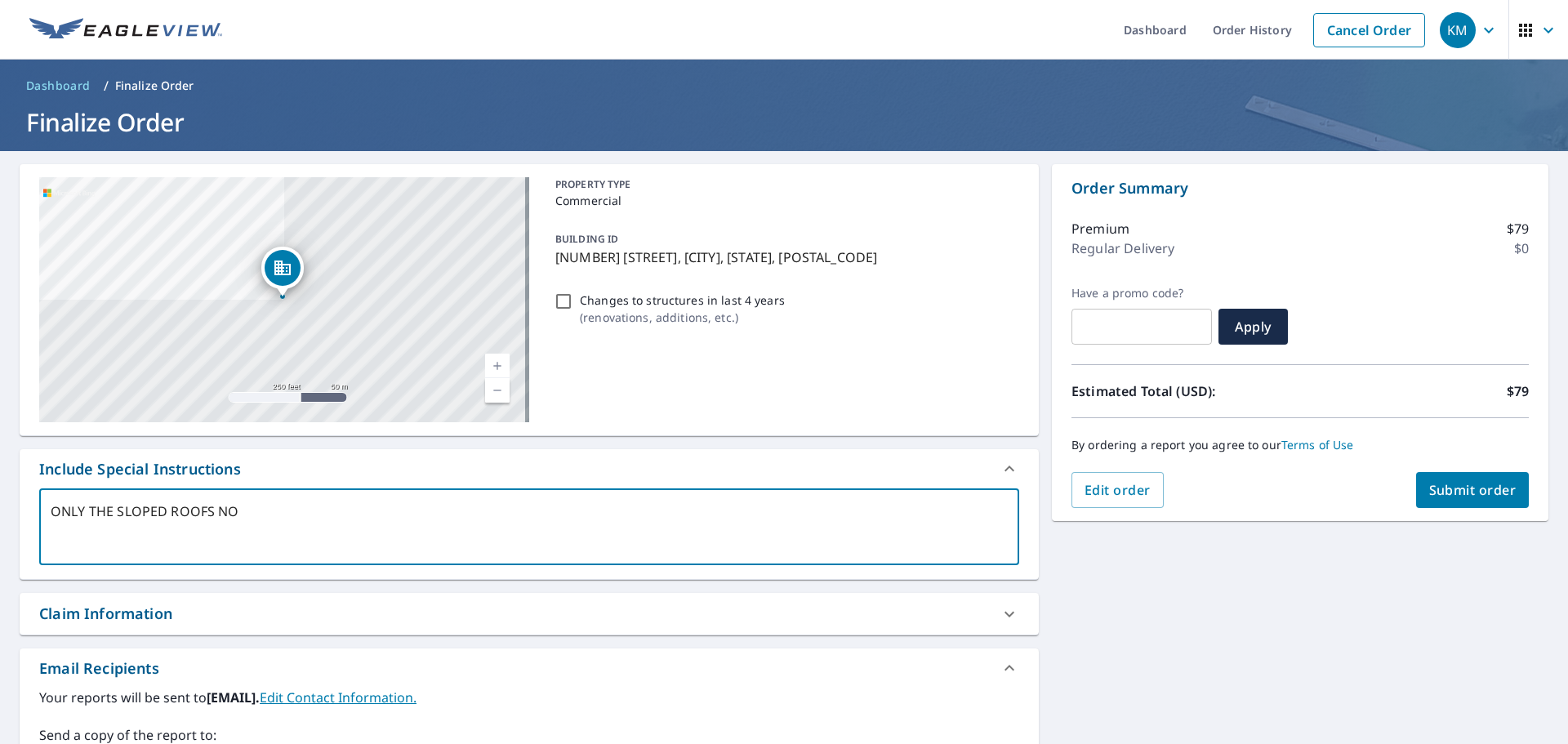 type on "ONLY THE SLOPED ROOFS NOT" 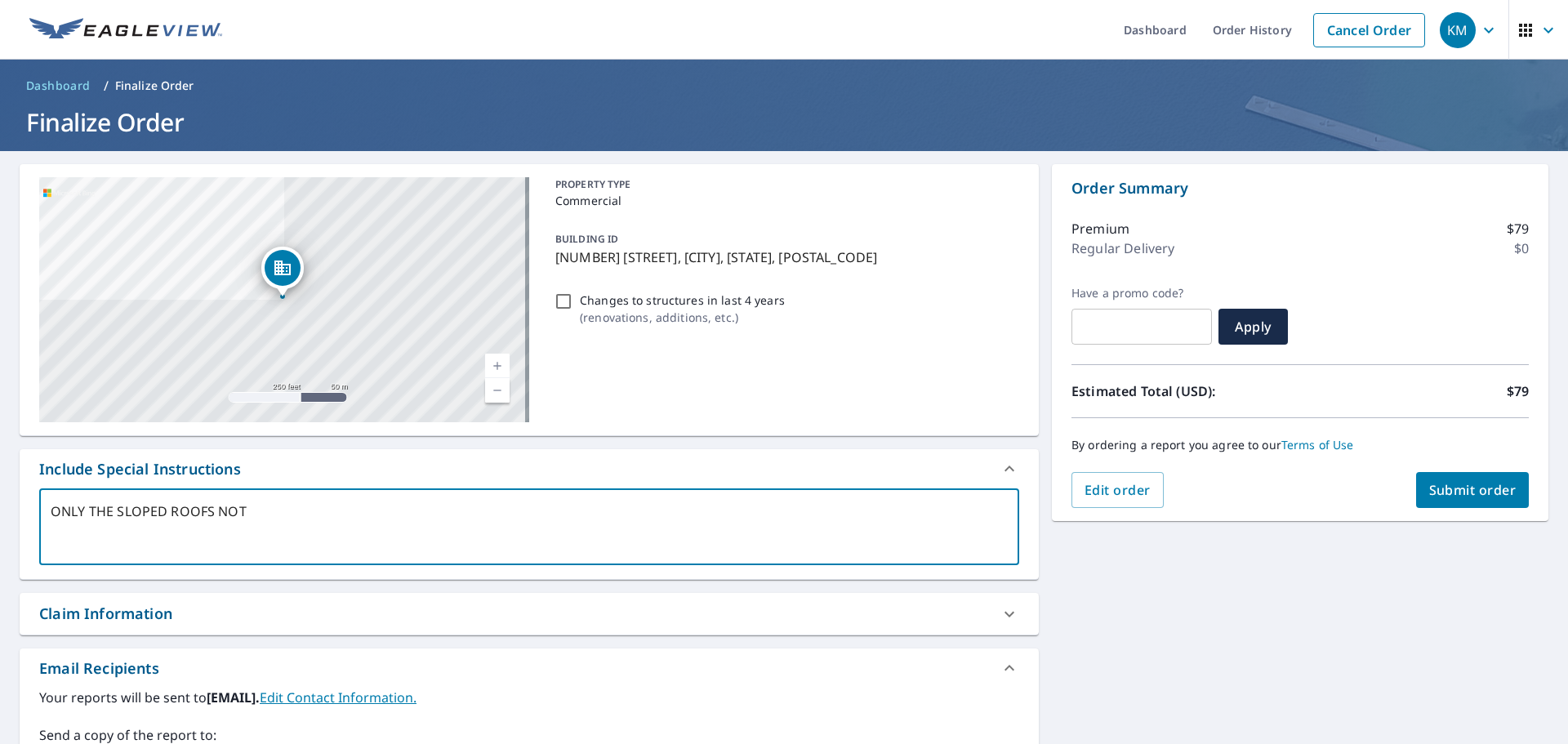 type on "ONLY THE SLOPED ROOFS NOT" 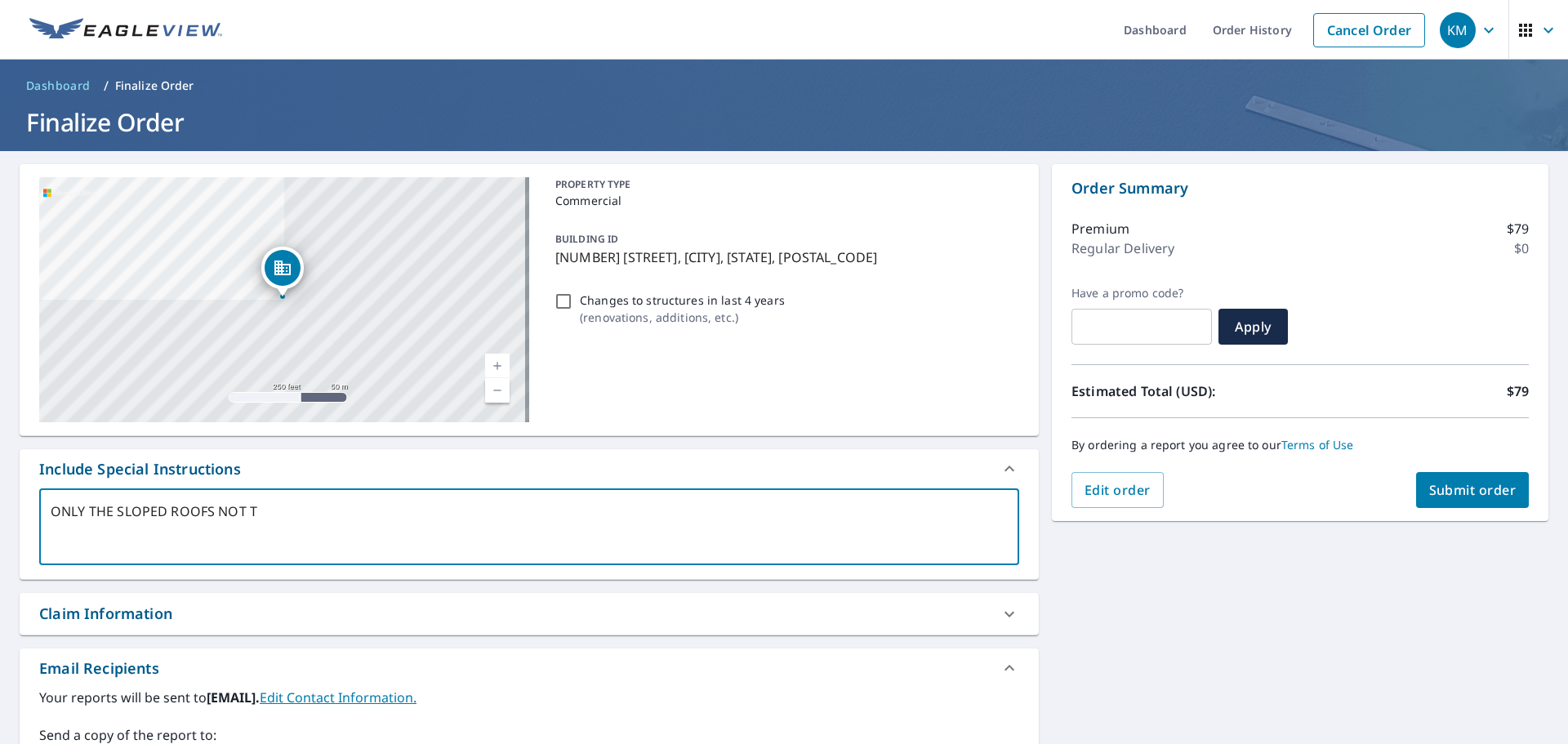 type on "ONLY THE SLOPED ROOFS NOT TH" 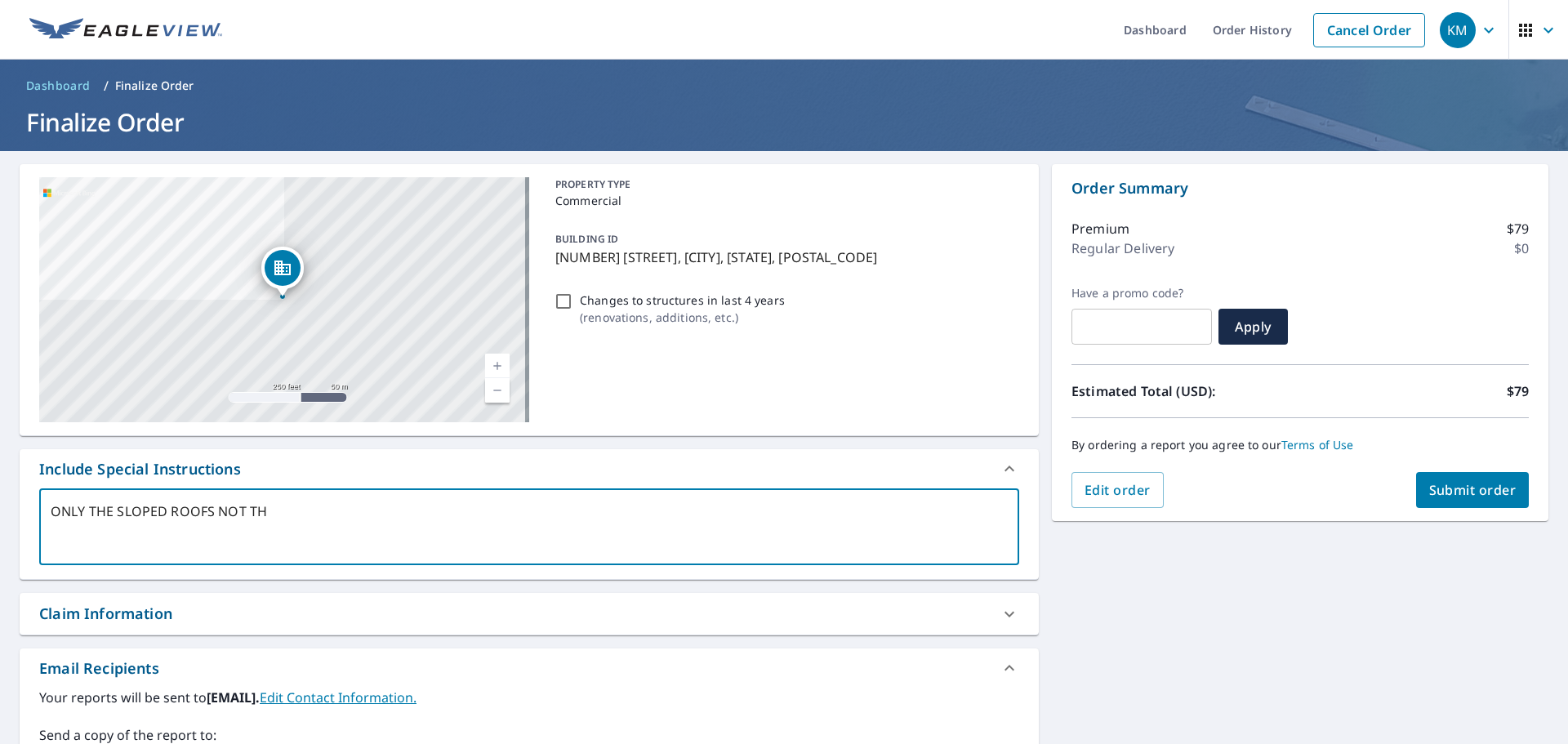 type on "ONLY THE SLOPED ROOFS NOT THE" 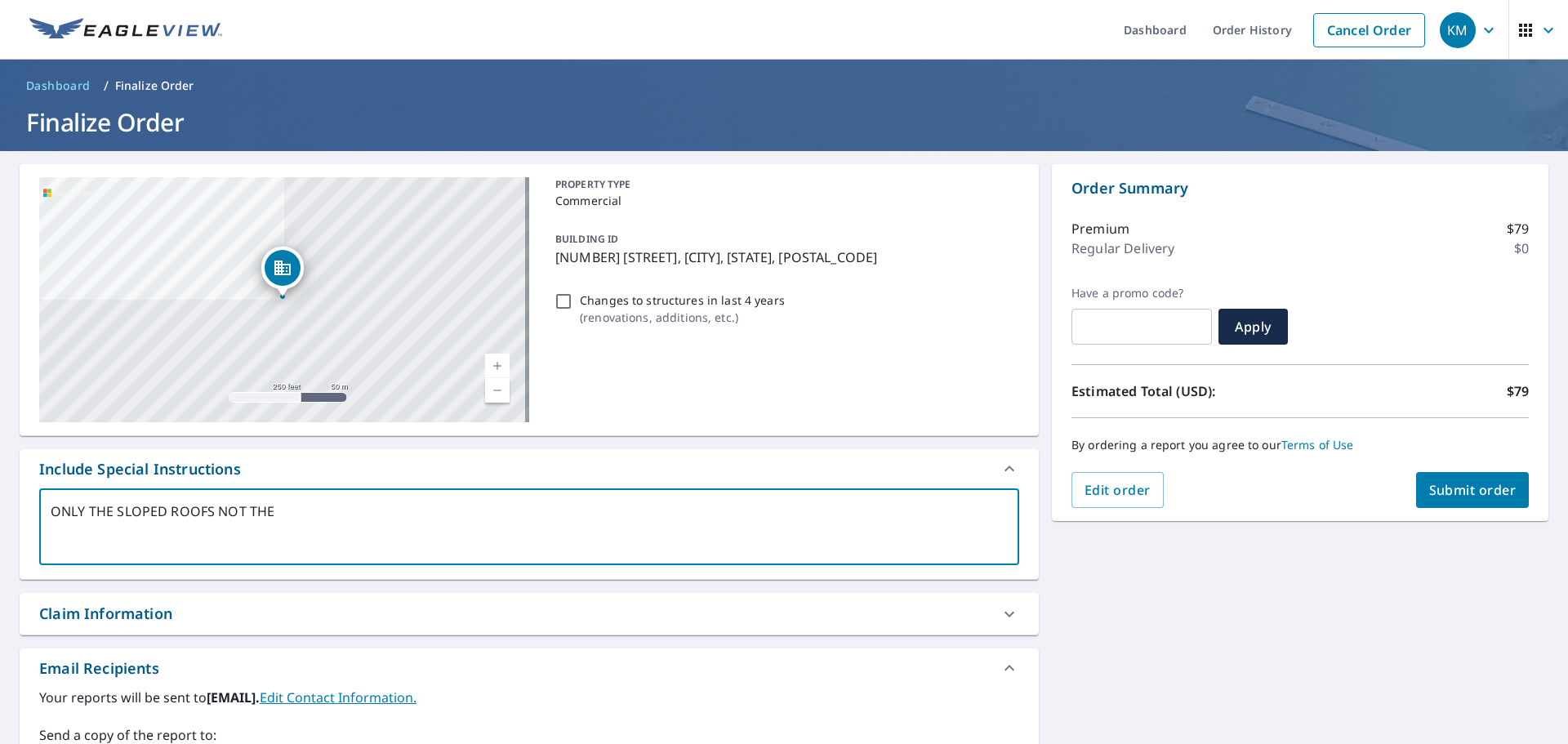 type on "ONLY THE SLOPED ROOFS NOT THE" 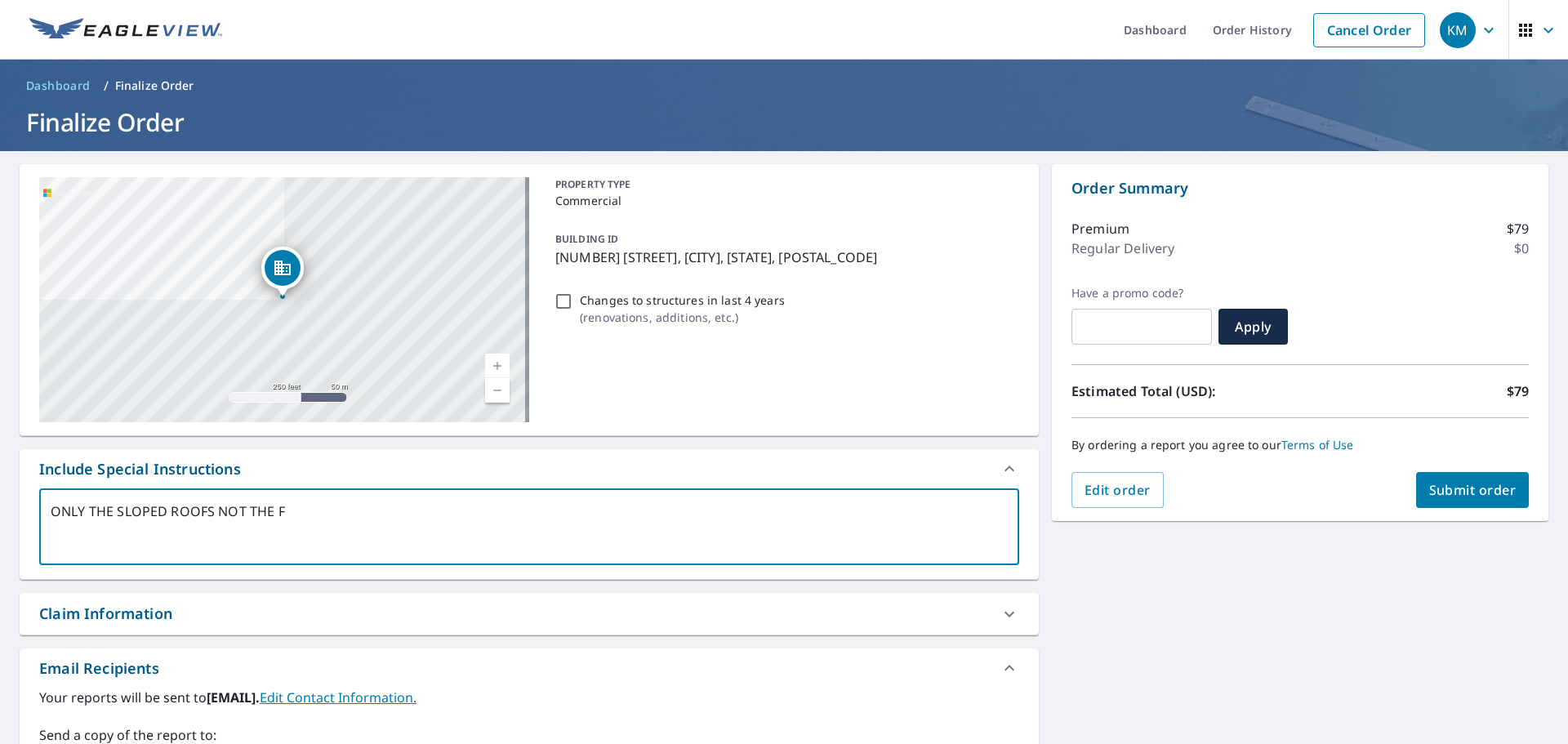 type on "ONLY THE SLOPED ROOFS NOT THE FL" 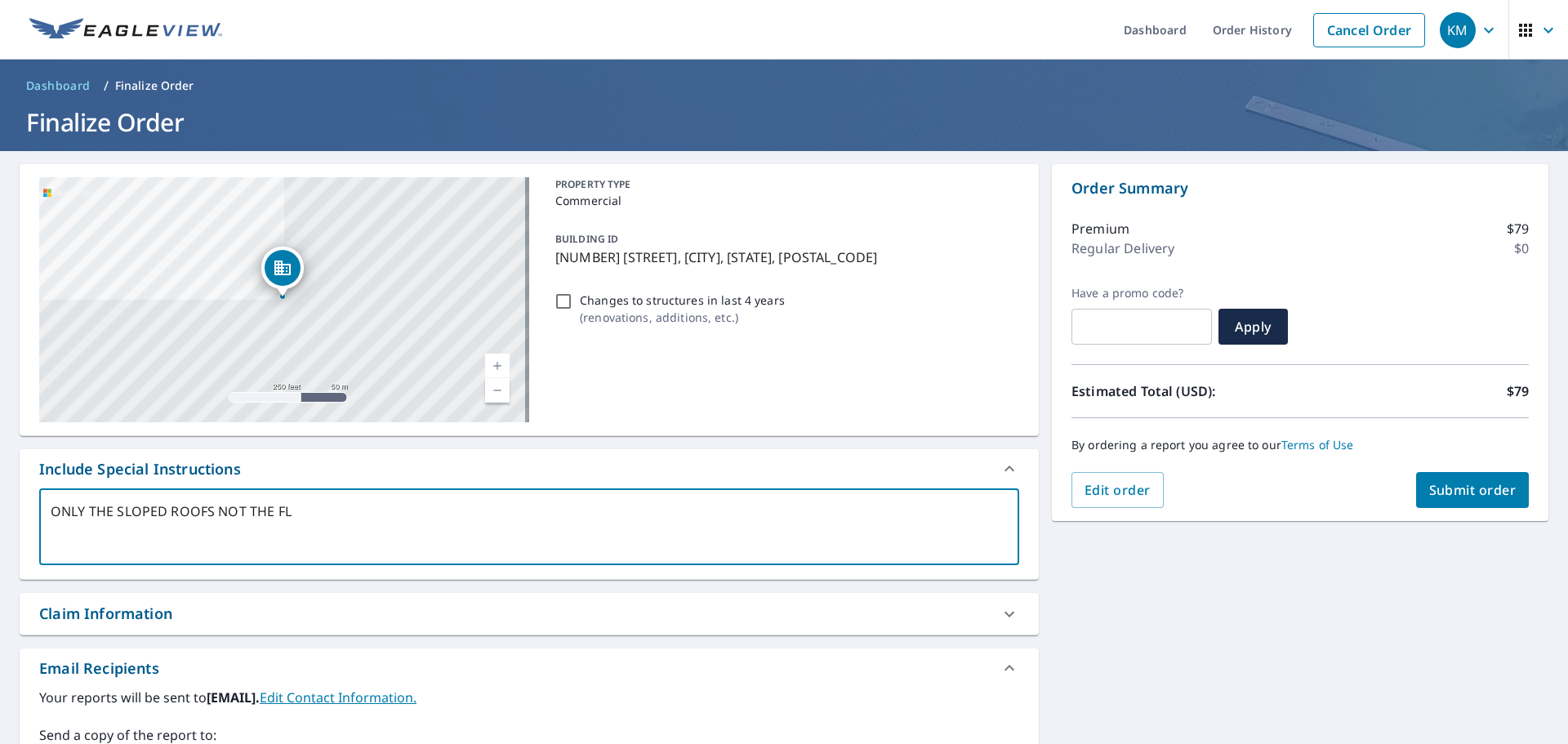 type on "ONLY THE SLOPED ROOFS NOT THE FLA" 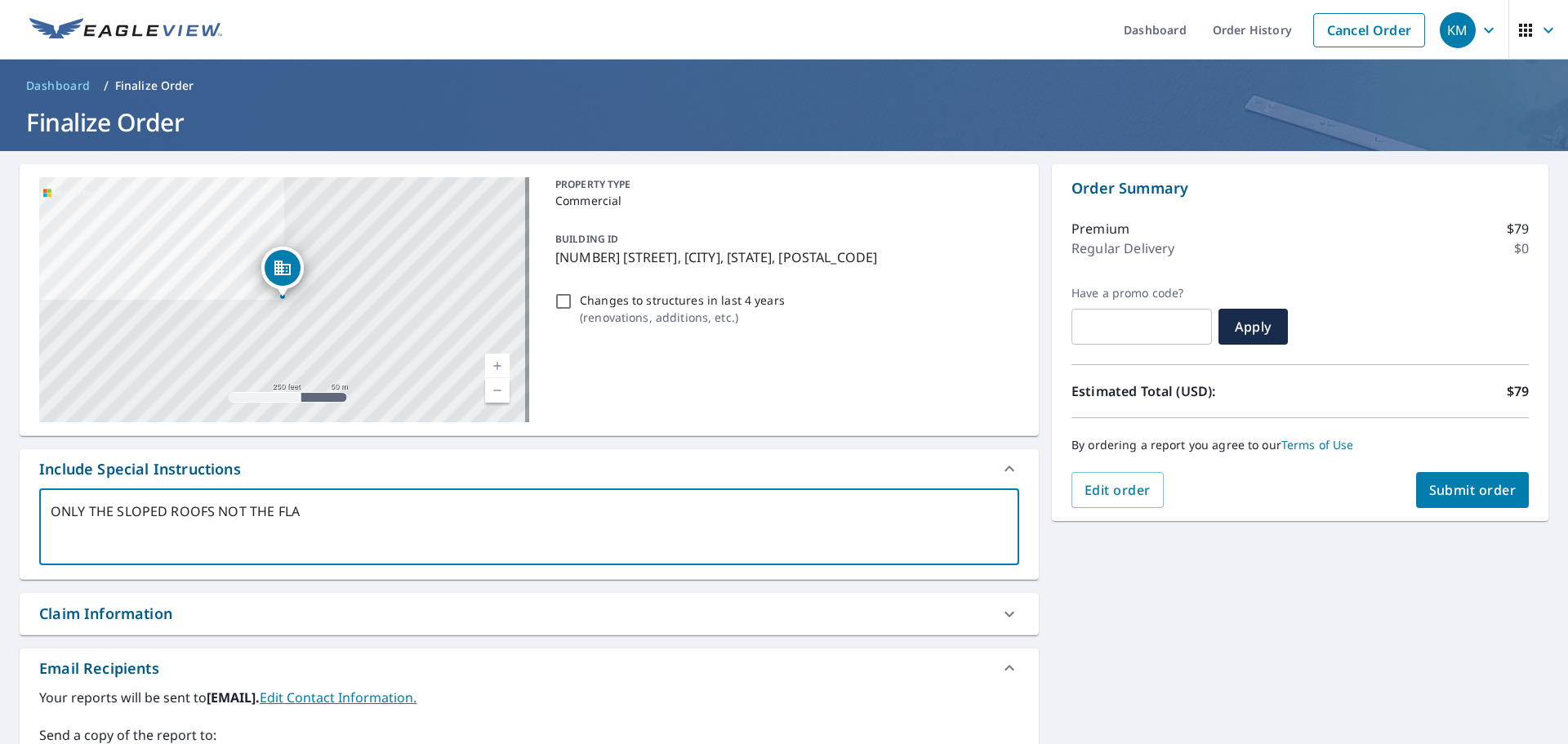 type on "ONLY THE SLOPED ROOFS NOT THE FLAT" 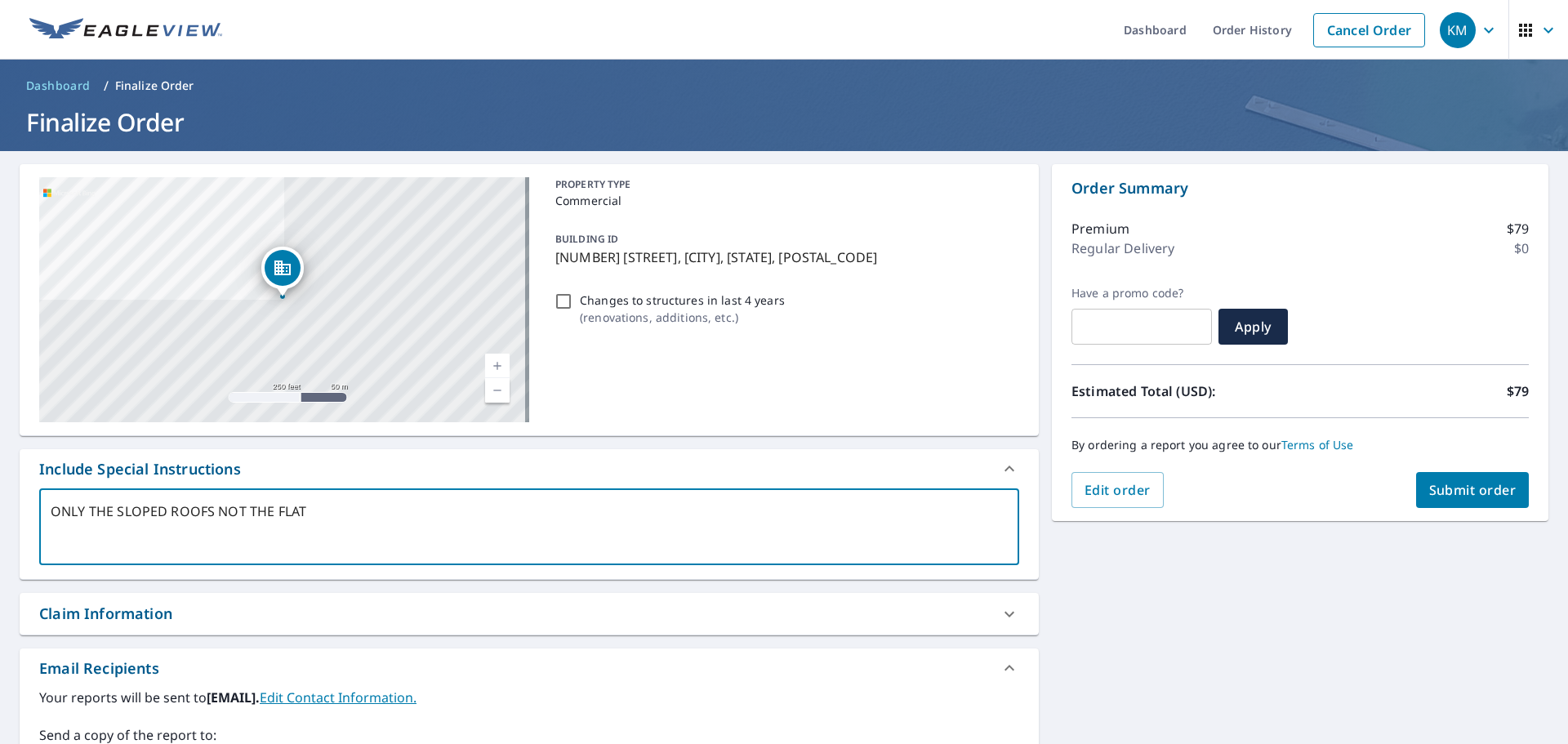 type on "ONLY THE SLOPED ROOFS NOT THE FLAT" 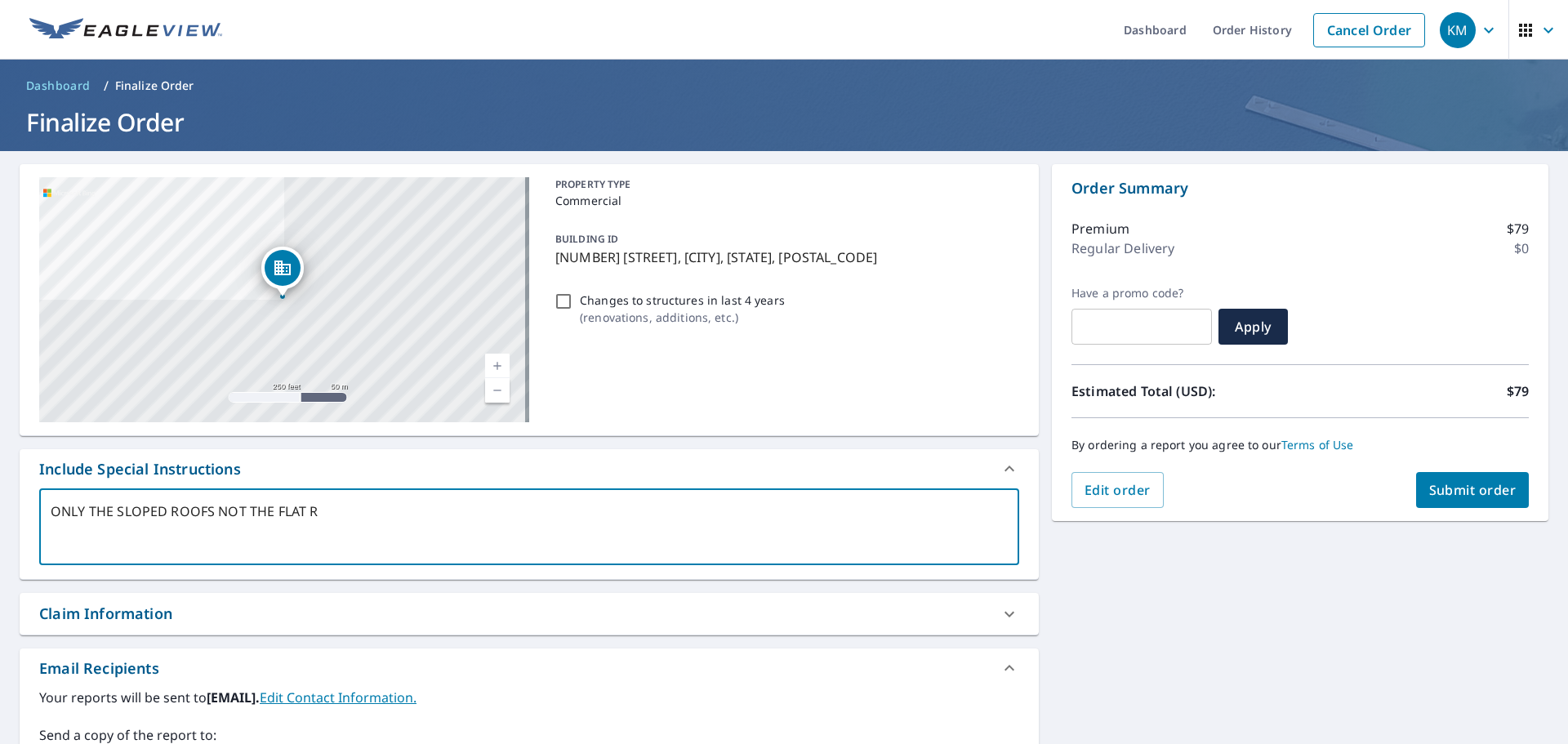 type on "ONLY THE SLOPED ROOFS NOT THE FLAT RO" 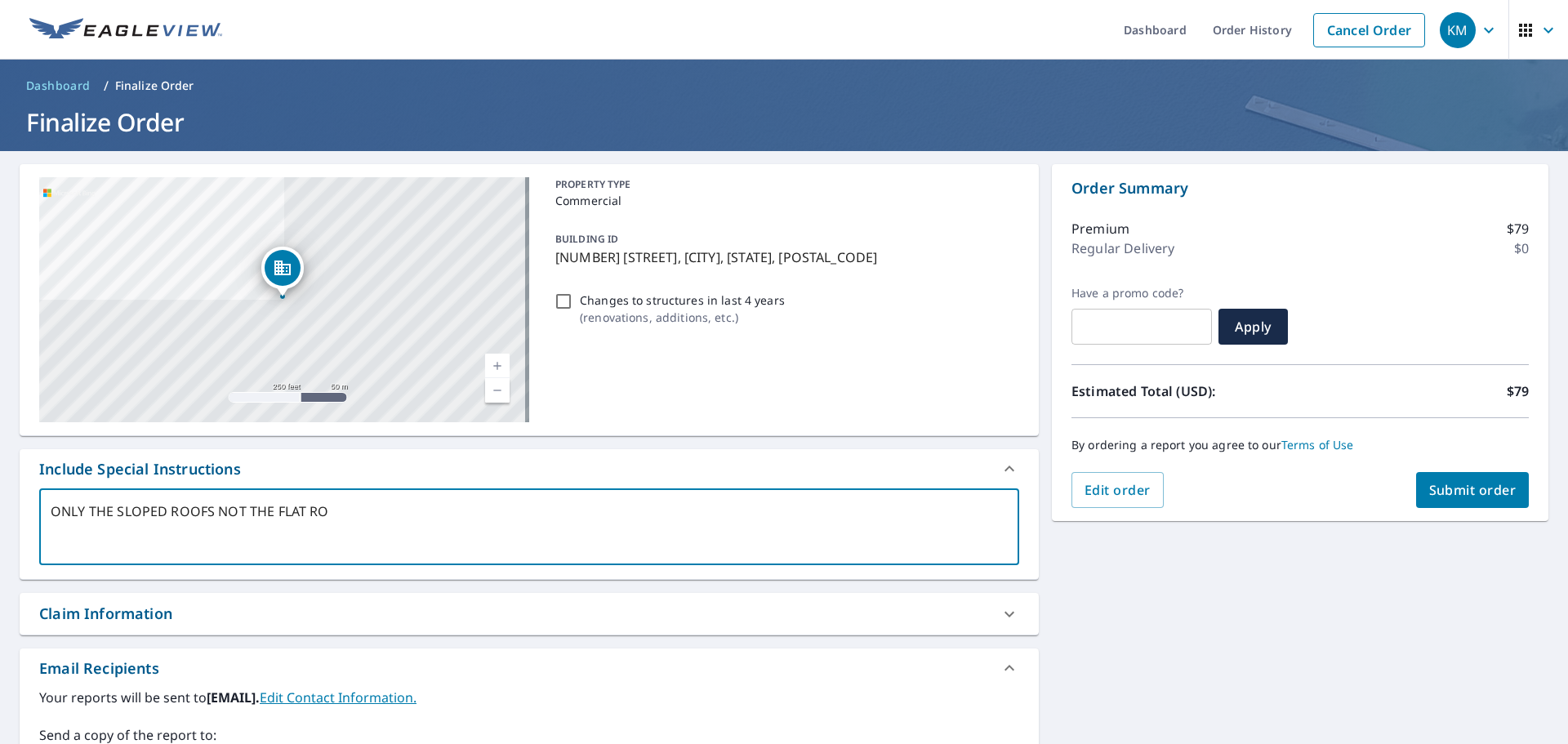 type on "ONLY THE SLOPED ROOFS NOT THE FLAT ROO" 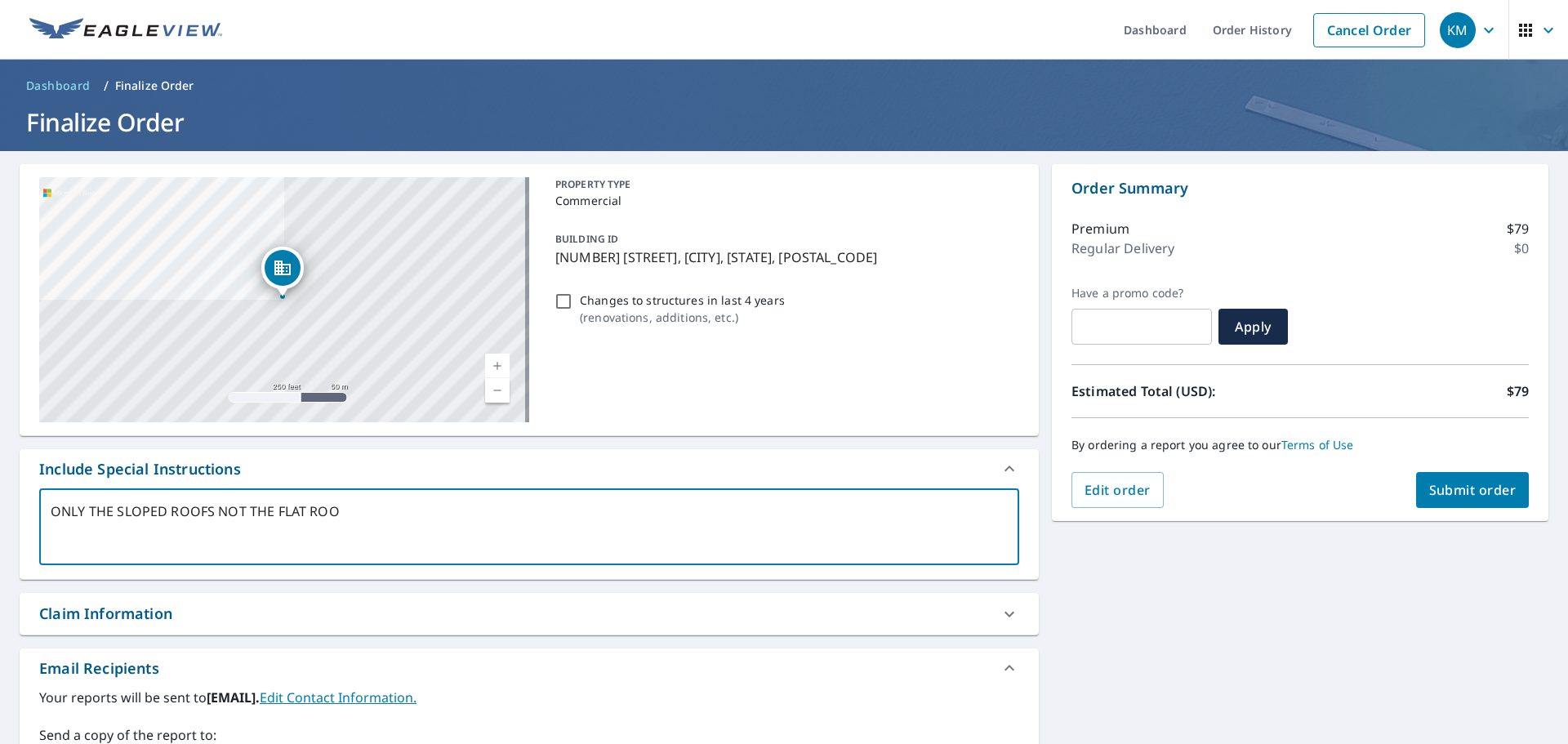 type on "ONLY THE SLOPED ROOFS NOT THE FLAT ROOF" 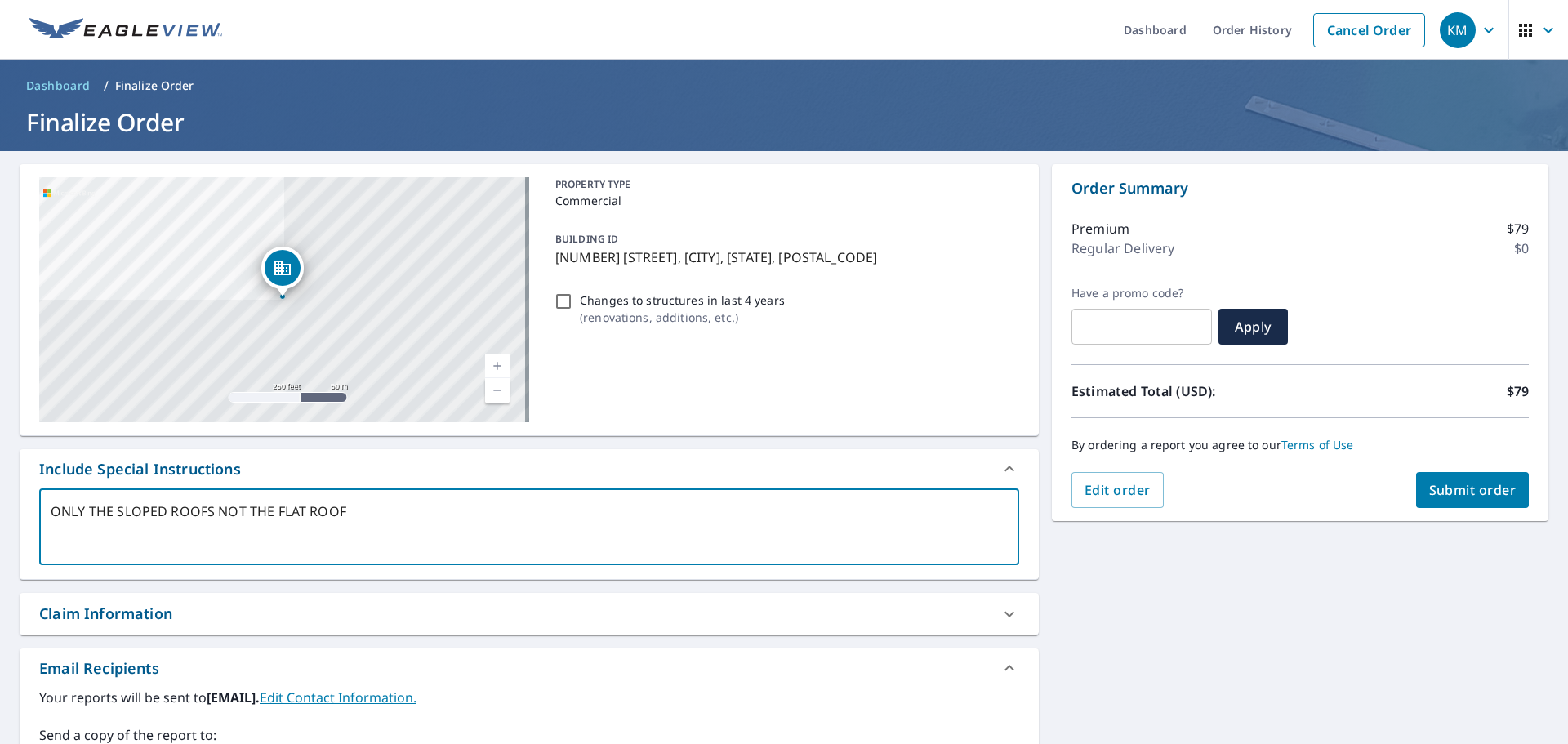 type on "ONLY THE SLOPED ROOFS NOT THE FLAT ROOFS" 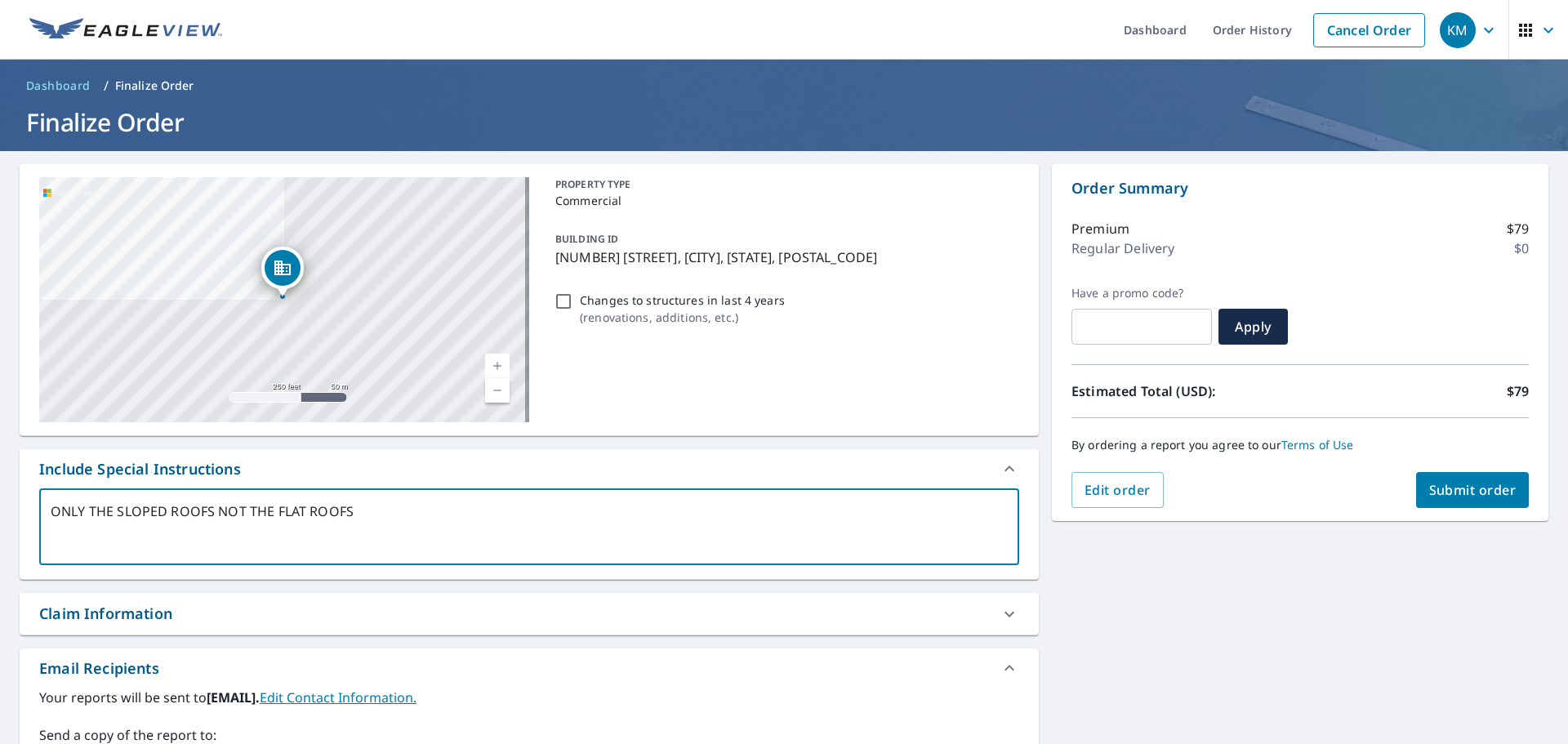 type on "ONLY THE SLOPED ROOFS NOT THE FLAT ROOFS" 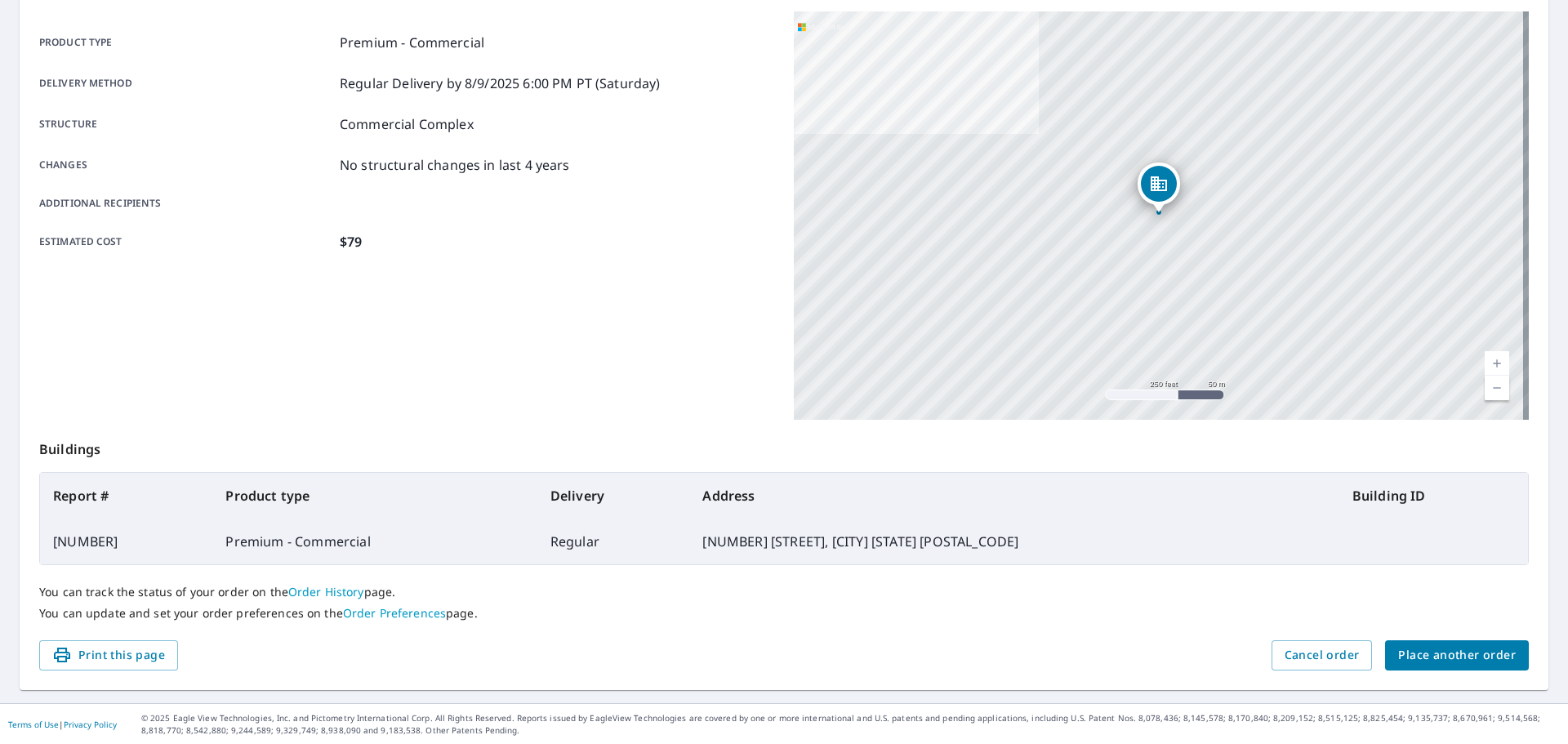 scroll, scrollTop: 217, scrollLeft: 0, axis: vertical 